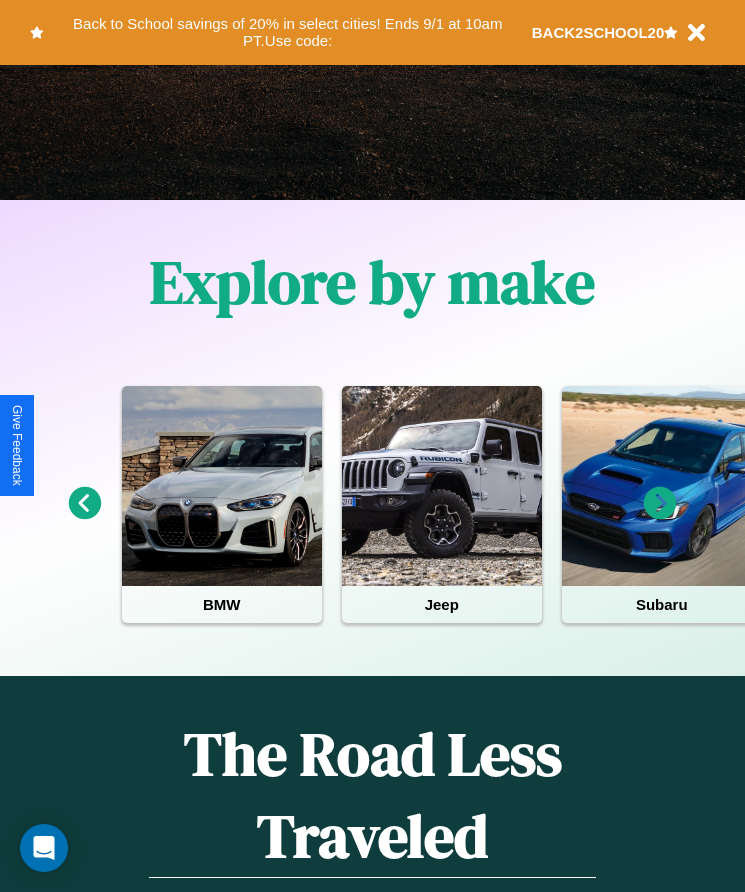 scroll, scrollTop: 334, scrollLeft: 0, axis: vertical 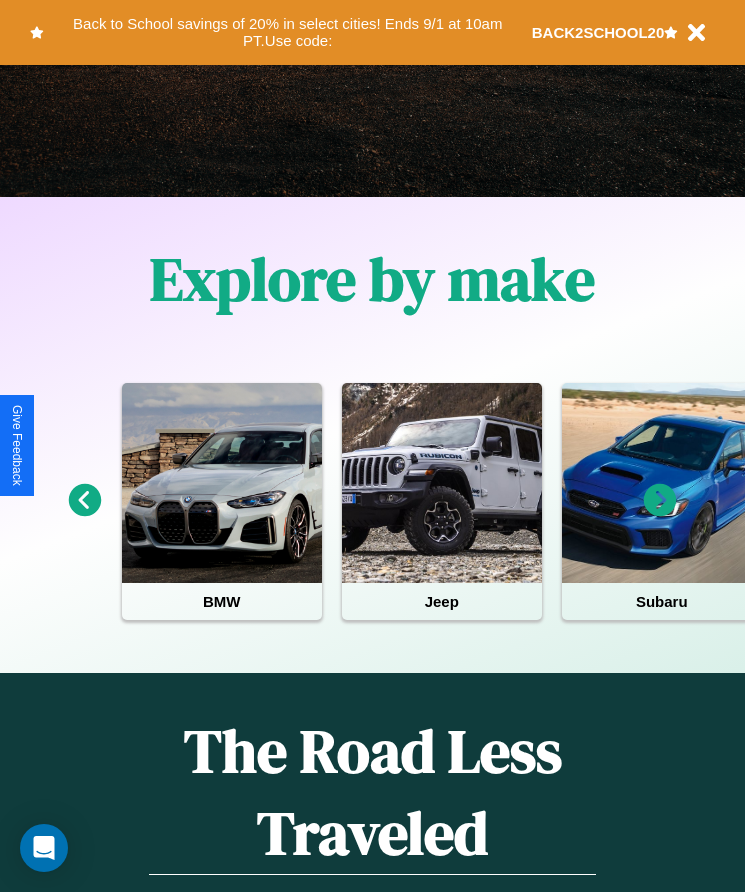 click 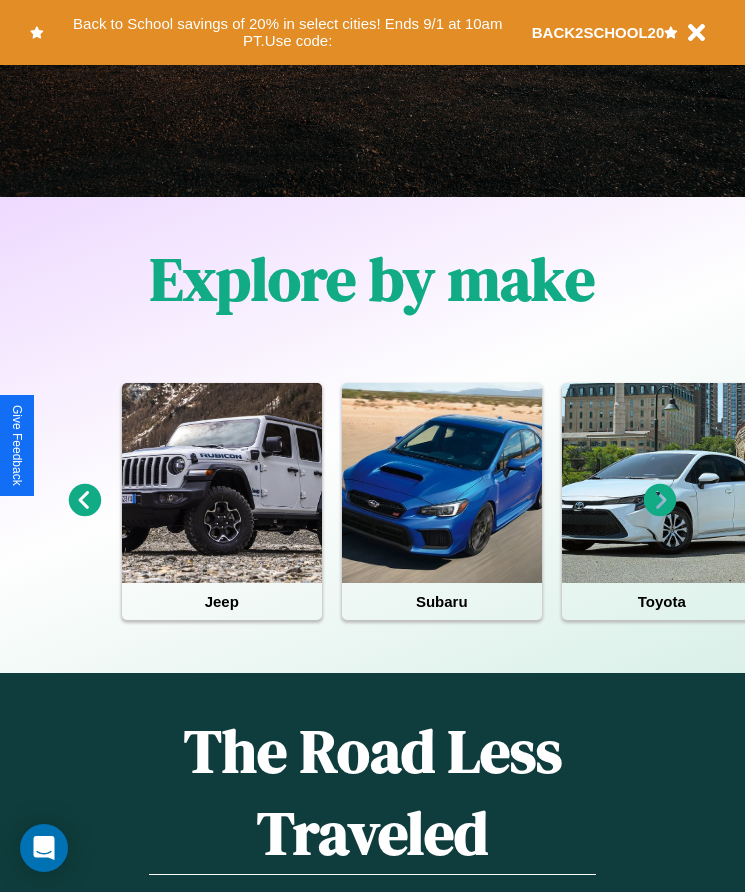 click 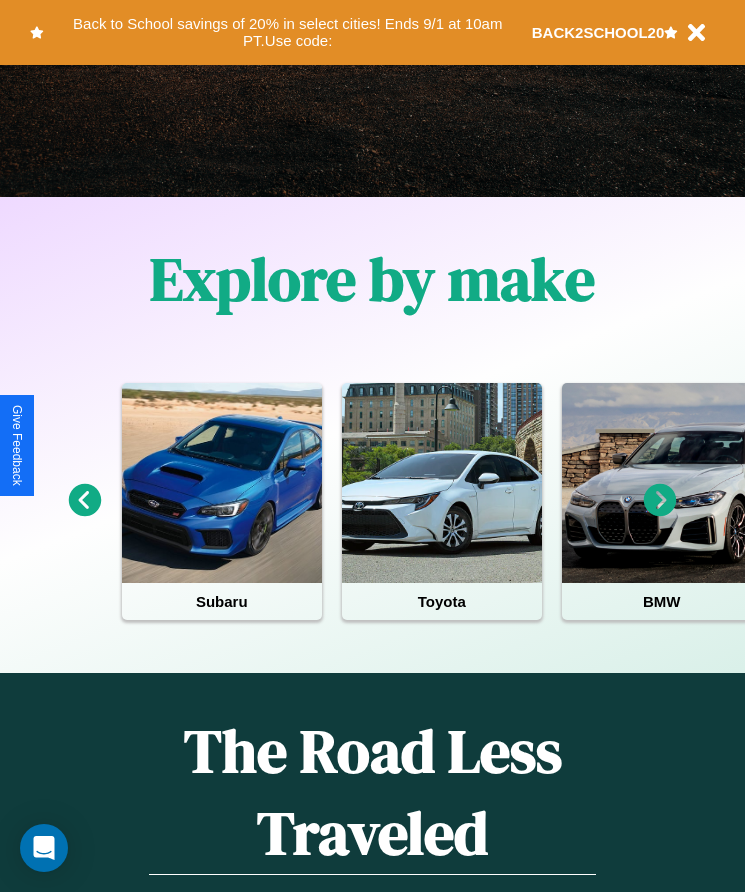 click 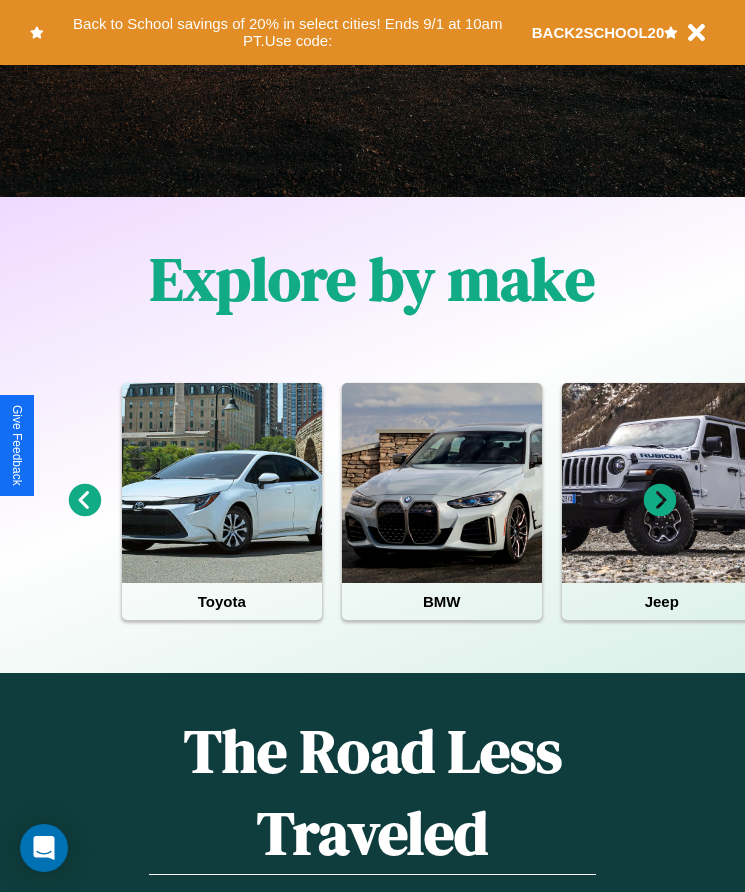click 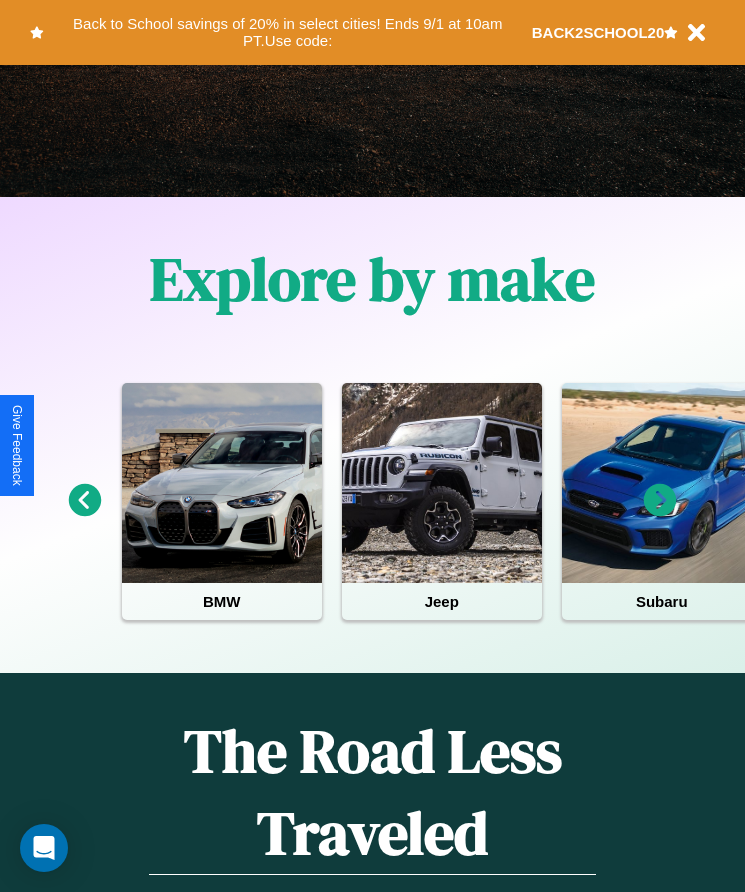 click 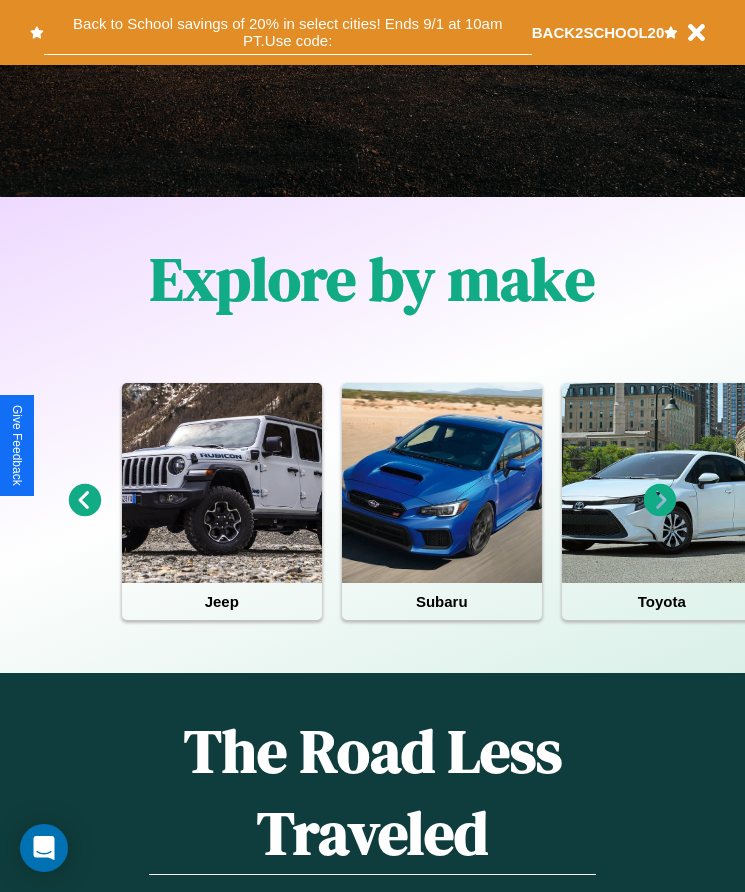 click on "Back to School savings of 20% in select cities! Ends 9/1 at 10am PT.  Use code:" at bounding box center [288, 32] 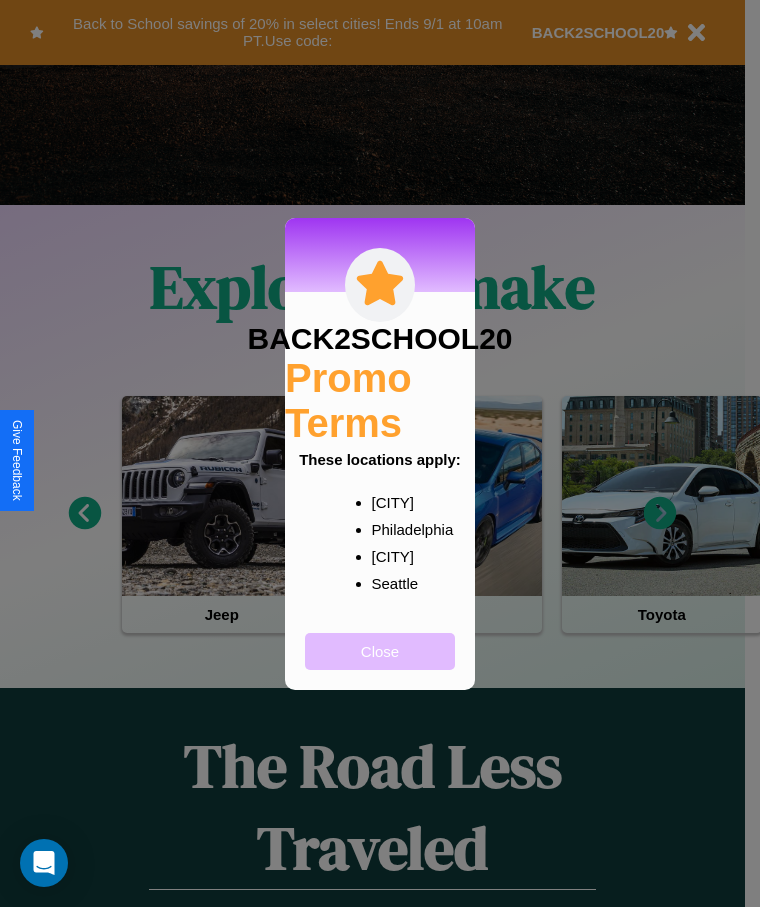 click on "Close" at bounding box center (380, 651) 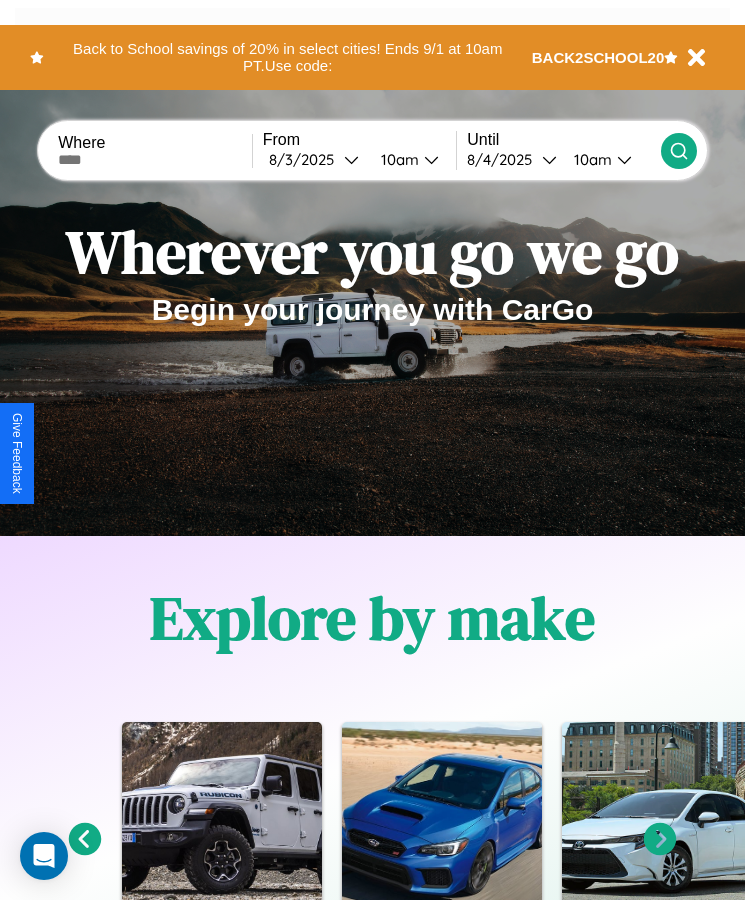 scroll, scrollTop: 0, scrollLeft: 0, axis: both 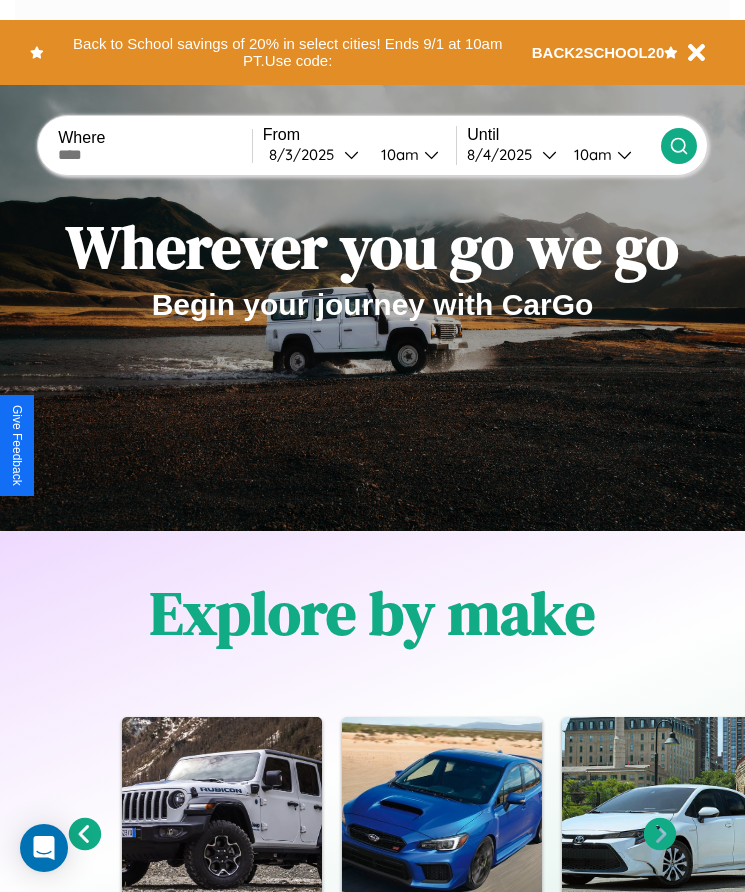 click at bounding box center (155, 155) 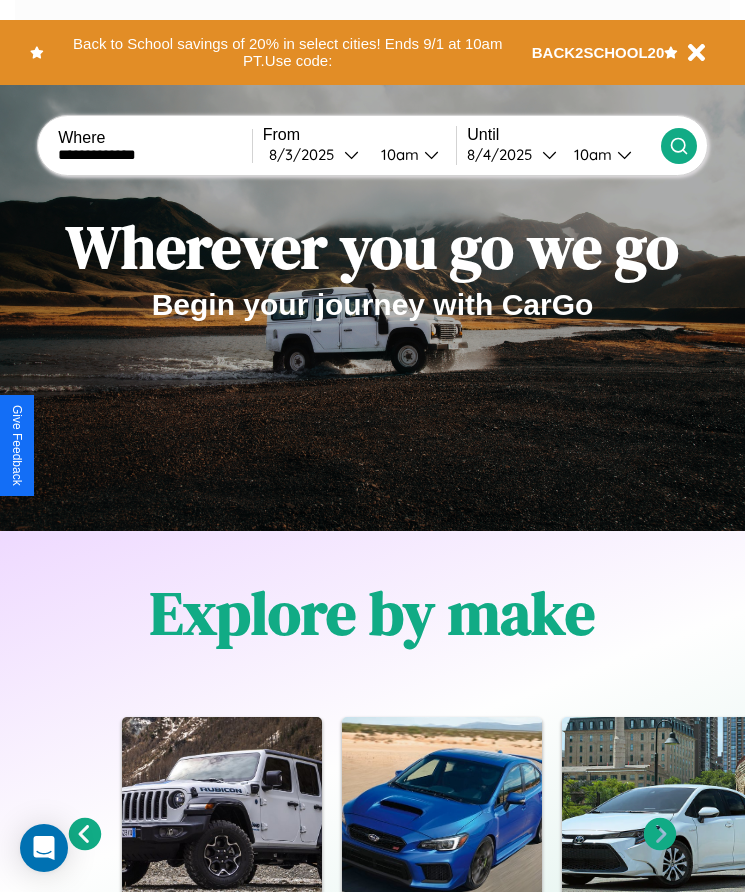 type on "**********" 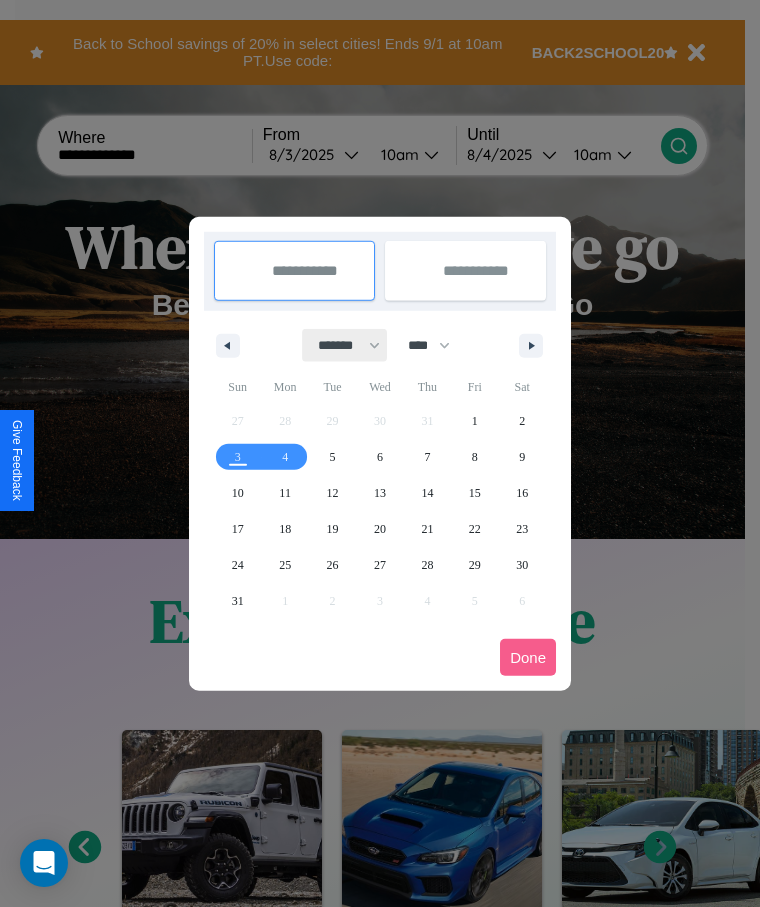 click on "******* ******** ***** ***** *** **** **** ****** ********* ******* ******** ********" at bounding box center [345, 345] 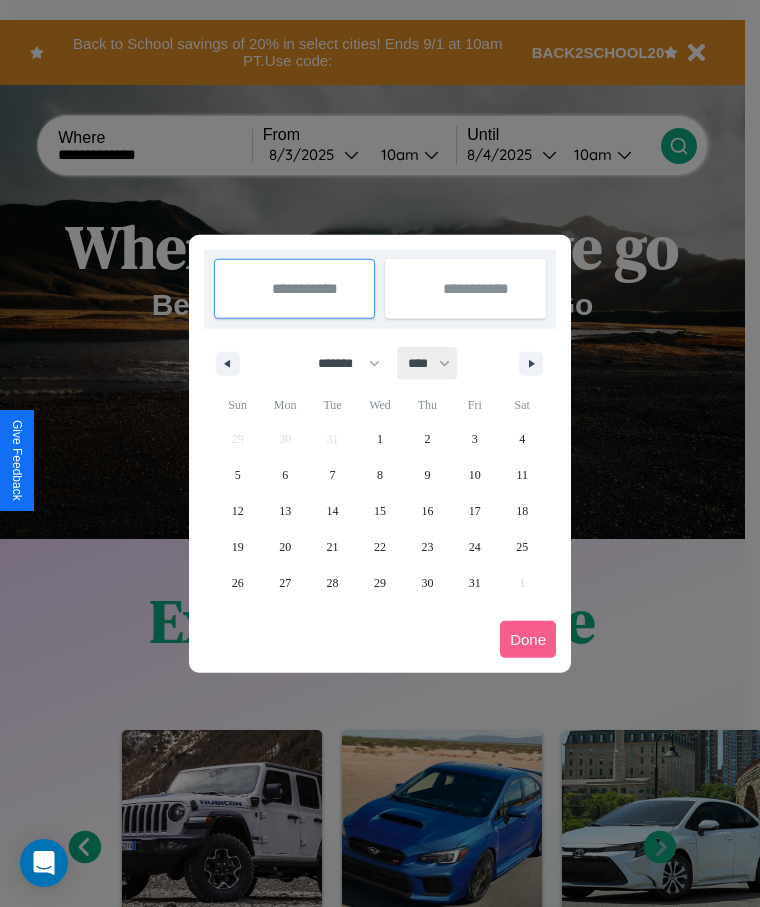 click on "**** **** **** **** **** **** **** **** **** **** **** **** **** **** **** **** **** **** **** **** **** **** **** **** **** **** **** **** **** **** **** **** **** **** **** **** **** **** **** **** **** **** **** **** **** **** **** **** **** **** **** **** **** **** **** **** **** **** **** **** **** **** **** **** **** **** **** **** **** **** **** **** **** **** **** **** **** **** **** **** **** **** **** **** **** **** **** **** **** **** **** **** **** **** **** **** **** **** **** **** **** **** **** **** **** **** **** **** **** **** **** **** **** **** **** **** **** **** **** **** ****" at bounding box center [428, 363] 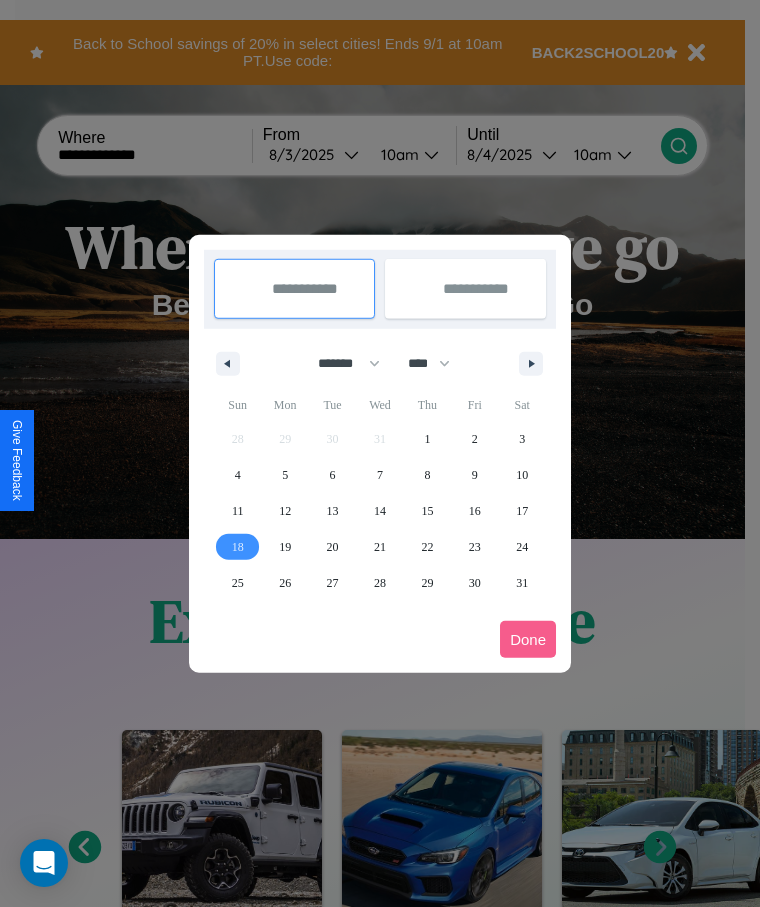 click on "18" at bounding box center [238, 547] 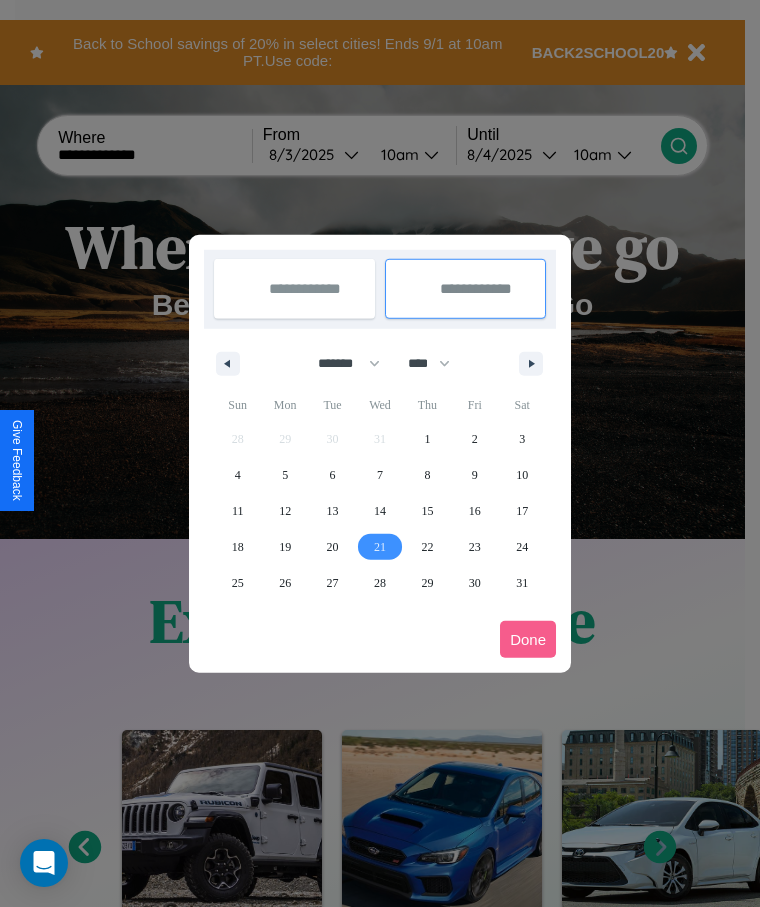 click on "21" at bounding box center (380, 547) 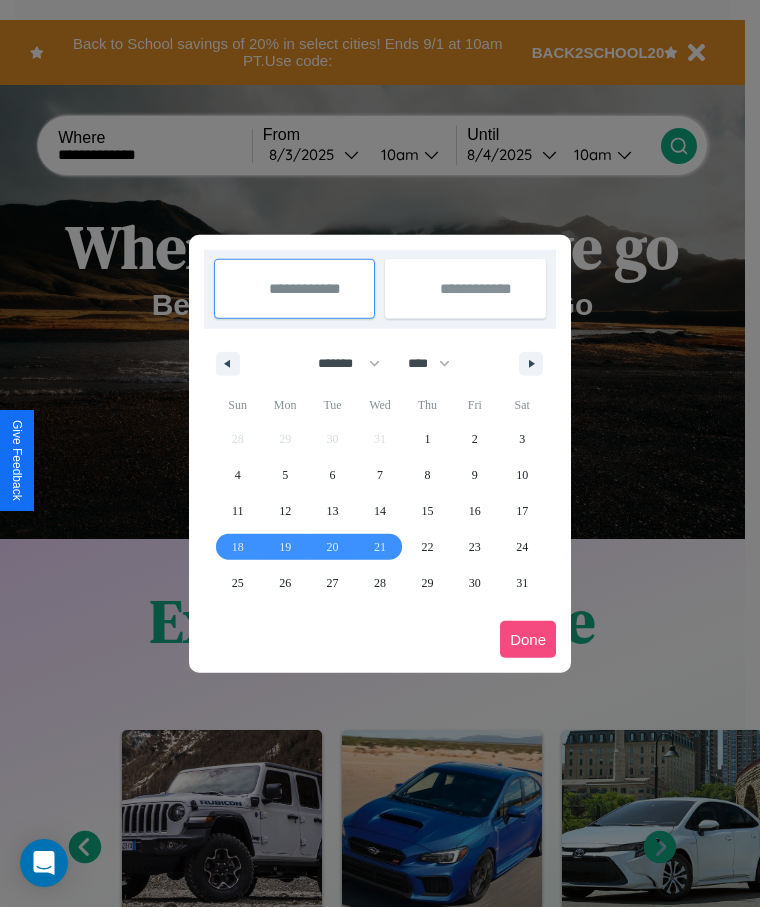 click on "Done" at bounding box center [528, 639] 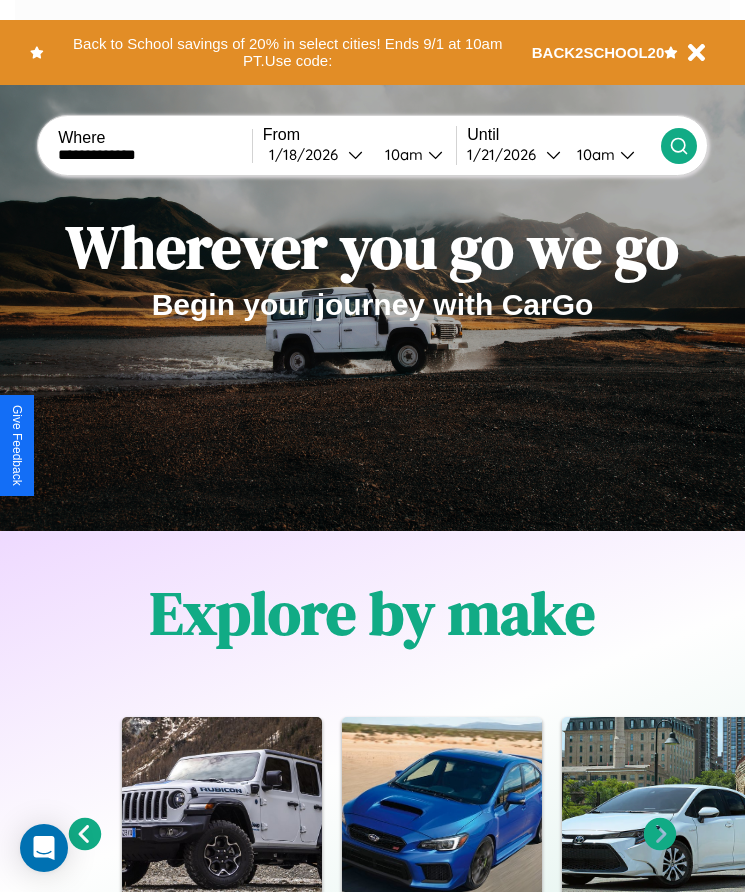 click 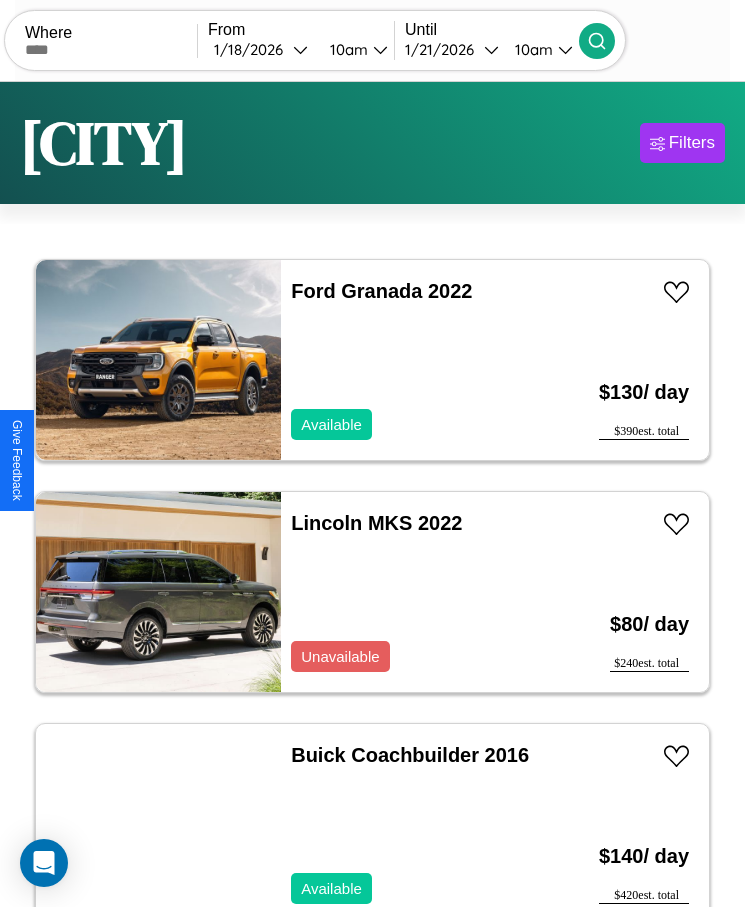 scroll, scrollTop: 50, scrollLeft: 0, axis: vertical 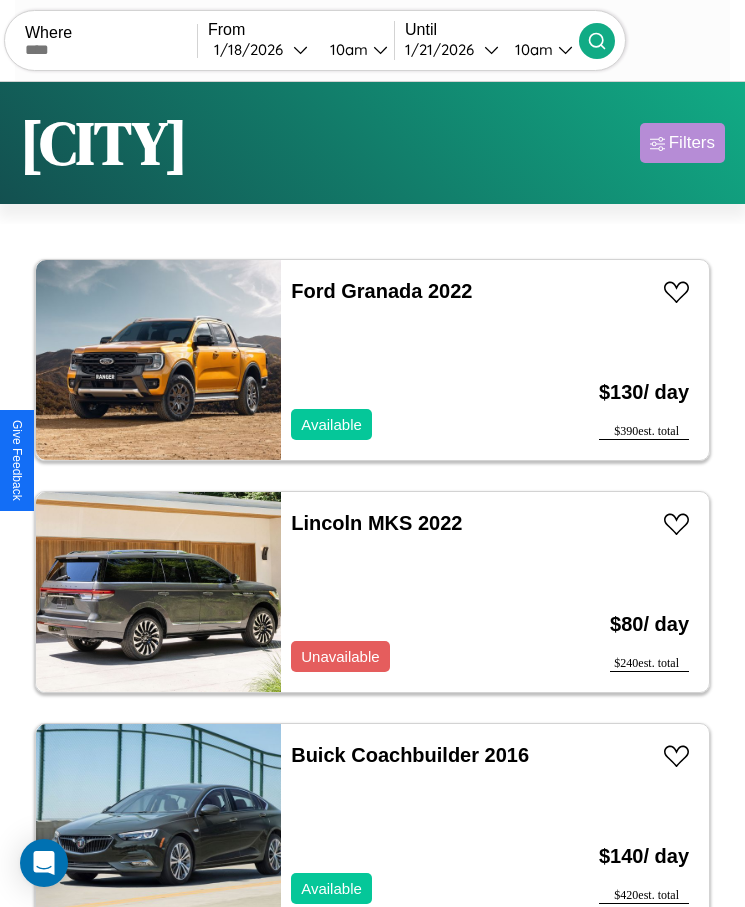 click on "Filters" at bounding box center (692, 143) 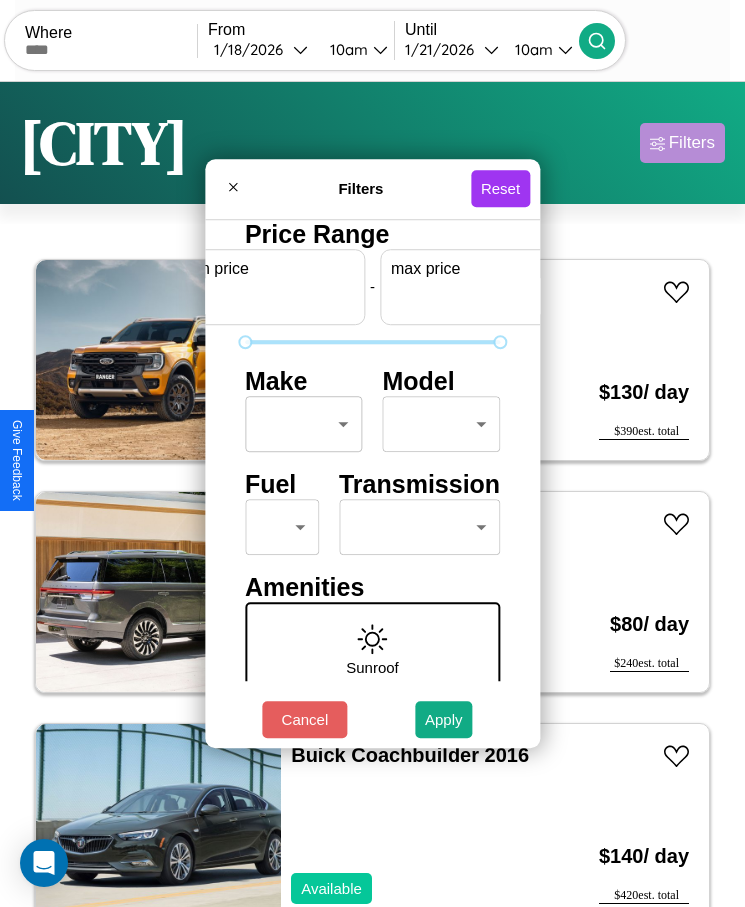 scroll, scrollTop: 0, scrollLeft: 74, axis: horizontal 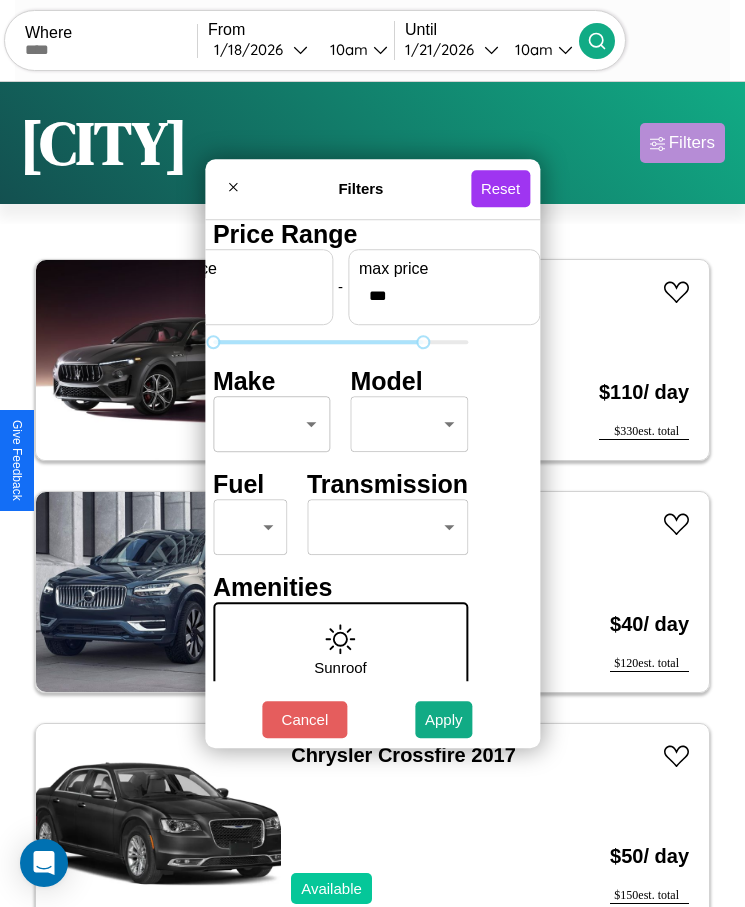 type on "***" 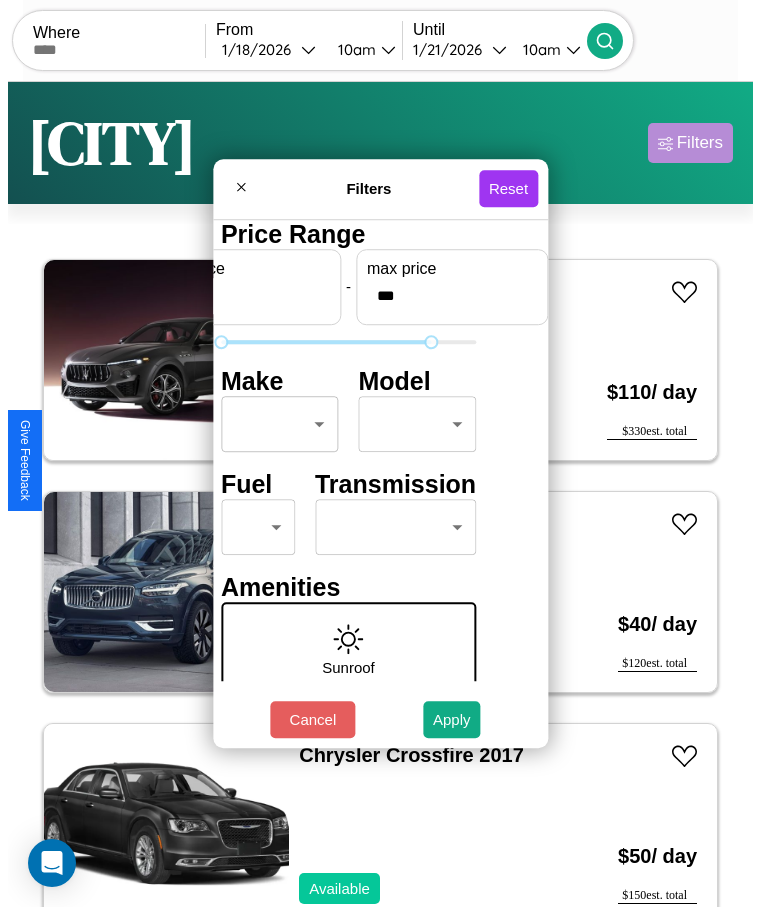 scroll, scrollTop: 0, scrollLeft: 0, axis: both 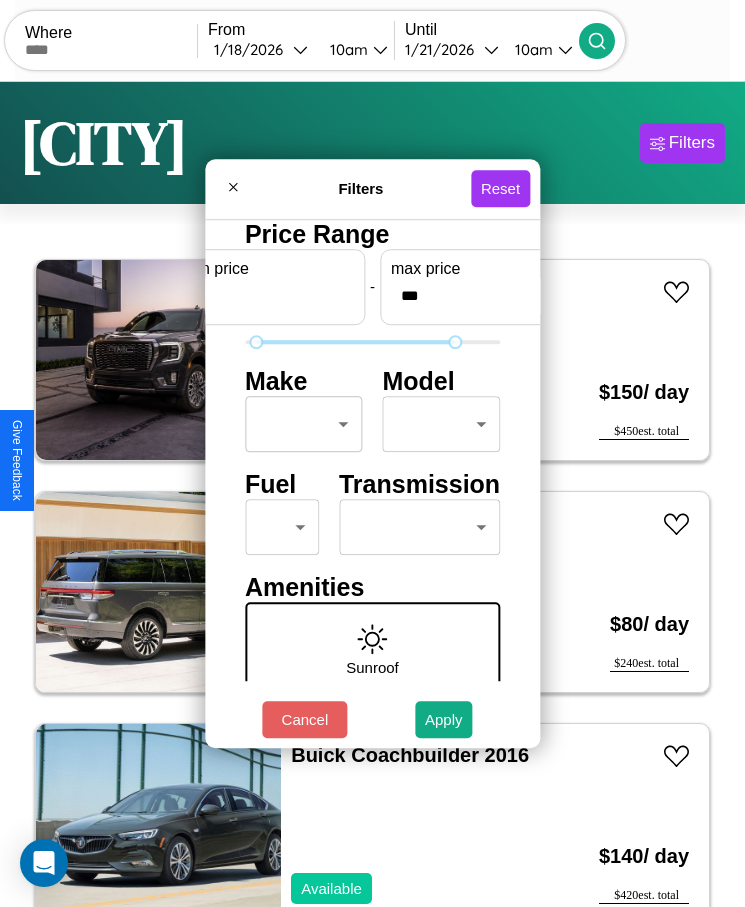 type on "**" 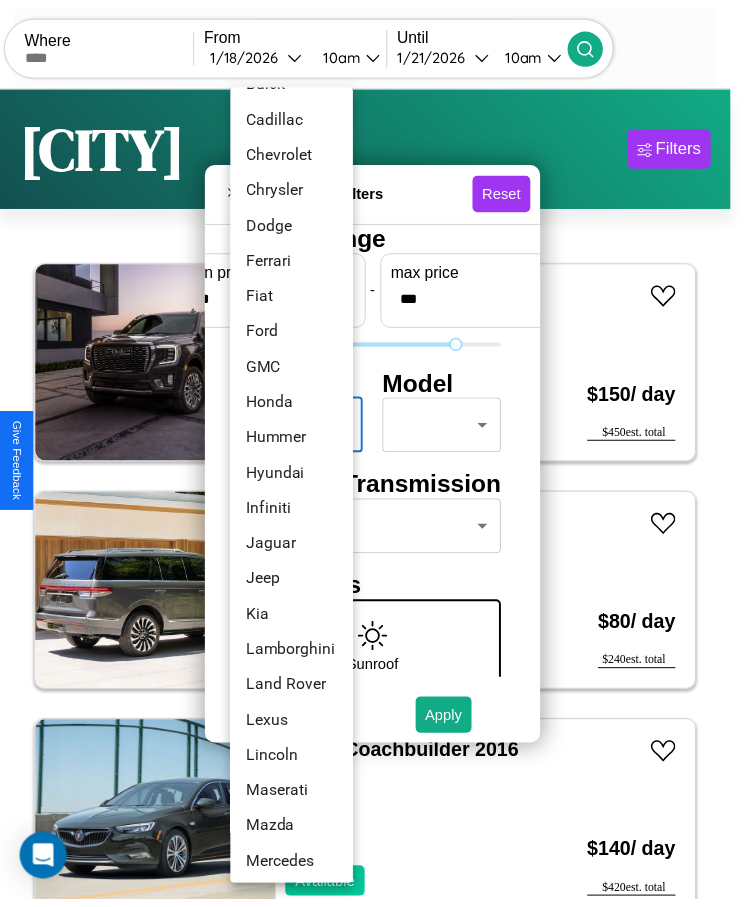 scroll, scrollTop: 305, scrollLeft: 0, axis: vertical 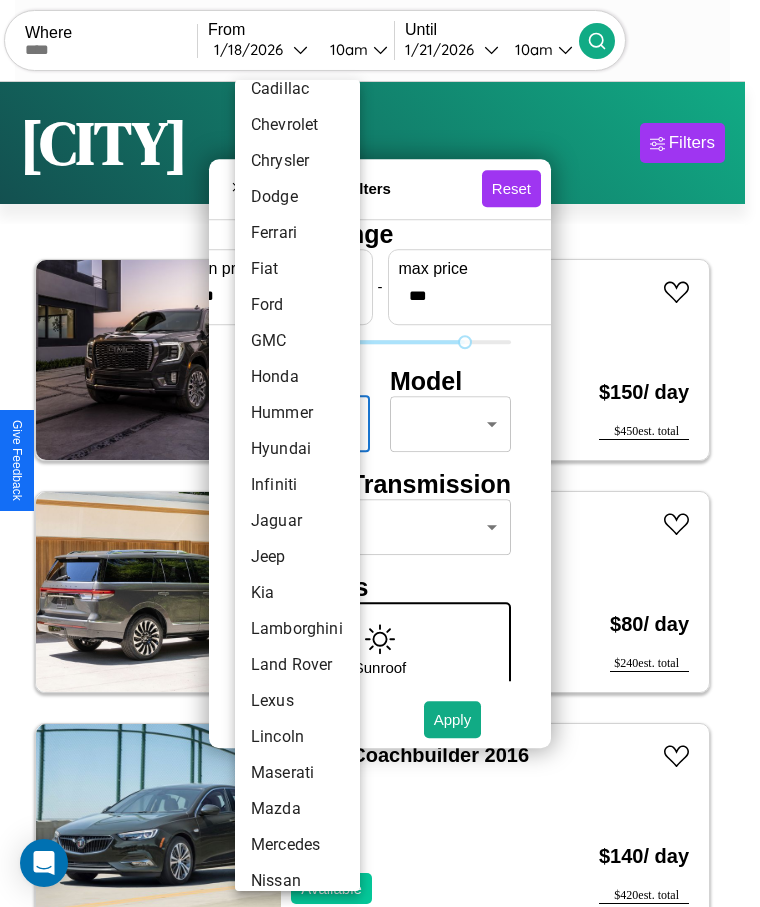 click on "Infiniti" at bounding box center (297, 485) 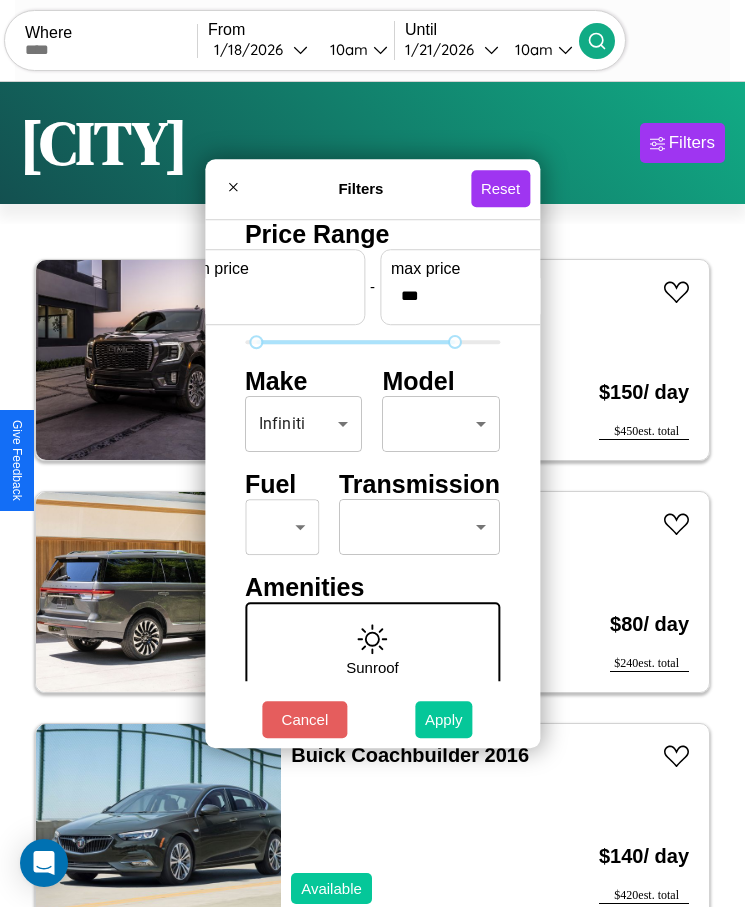 click on "Apply" at bounding box center [444, 719] 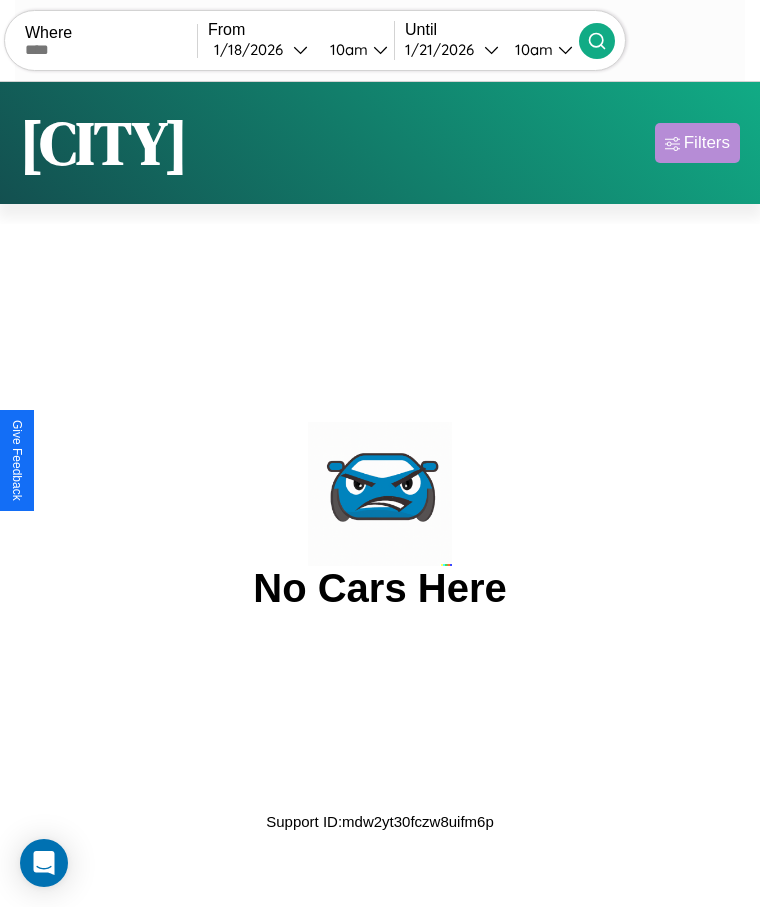 click on "Filters" at bounding box center (707, 143) 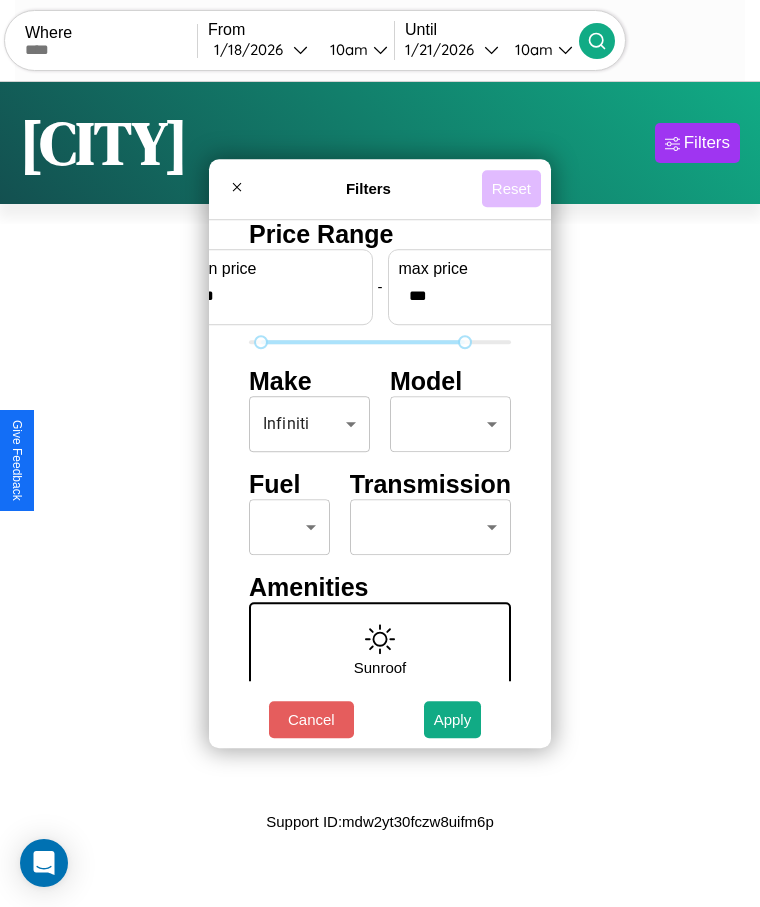 click on "Reset" at bounding box center (511, 188) 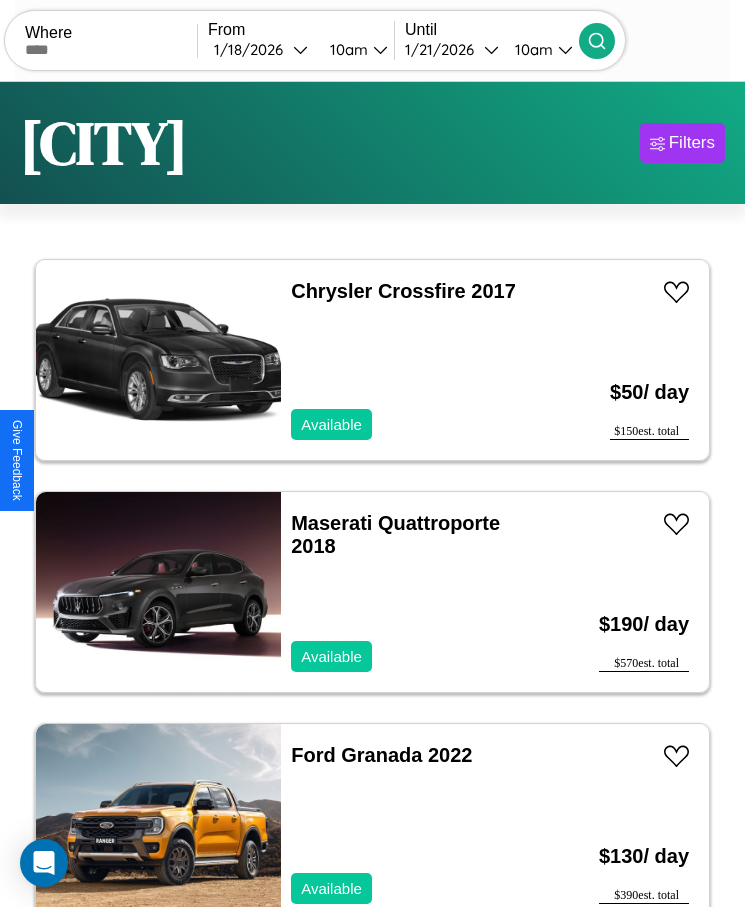 scroll, scrollTop: 50, scrollLeft: 0, axis: vertical 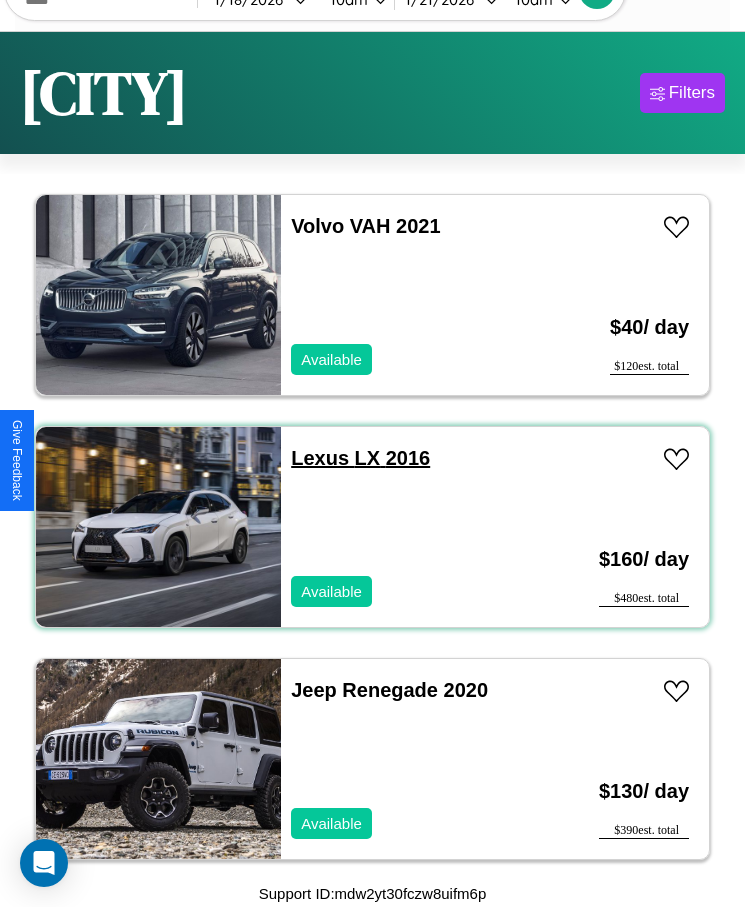 click on "Lexus   LX   2016" at bounding box center [360, 458] 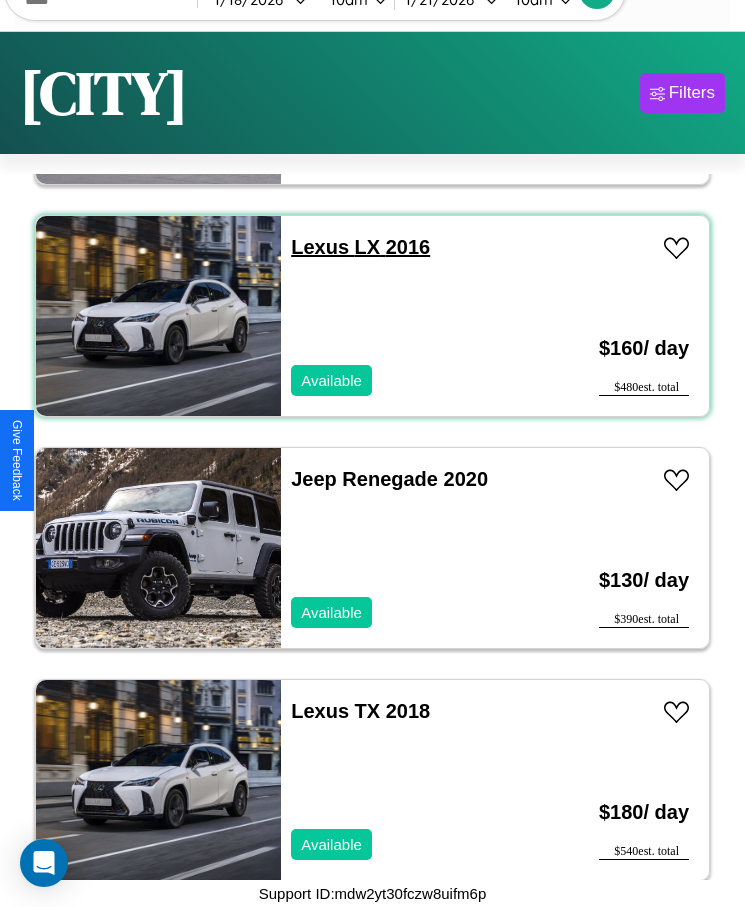 scroll, scrollTop: 4655, scrollLeft: 0, axis: vertical 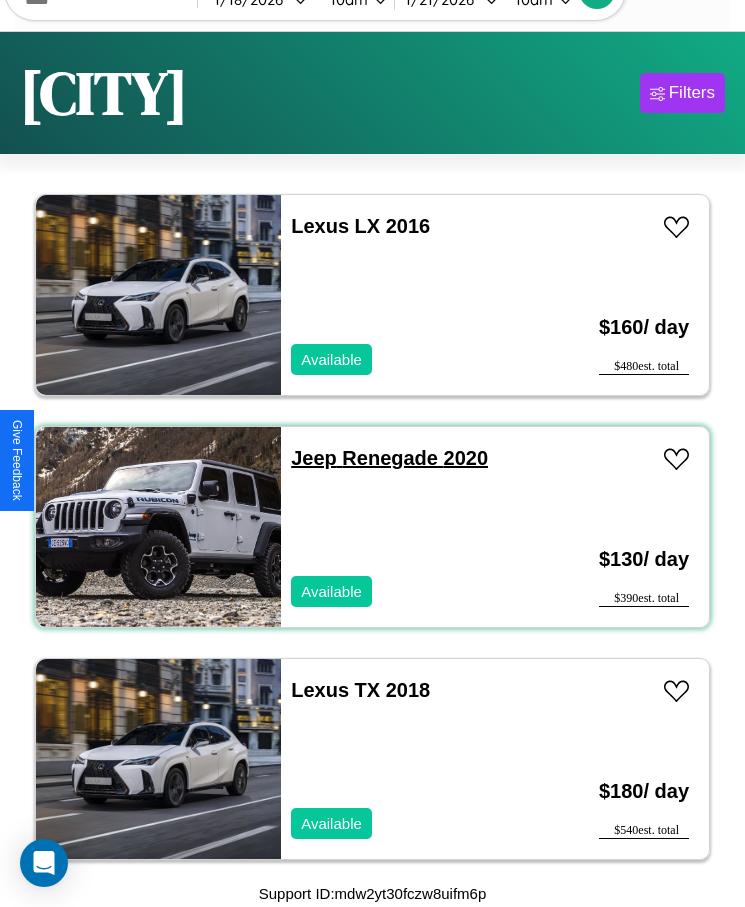 click on "Jeep   Renegade   2020" at bounding box center (389, 458) 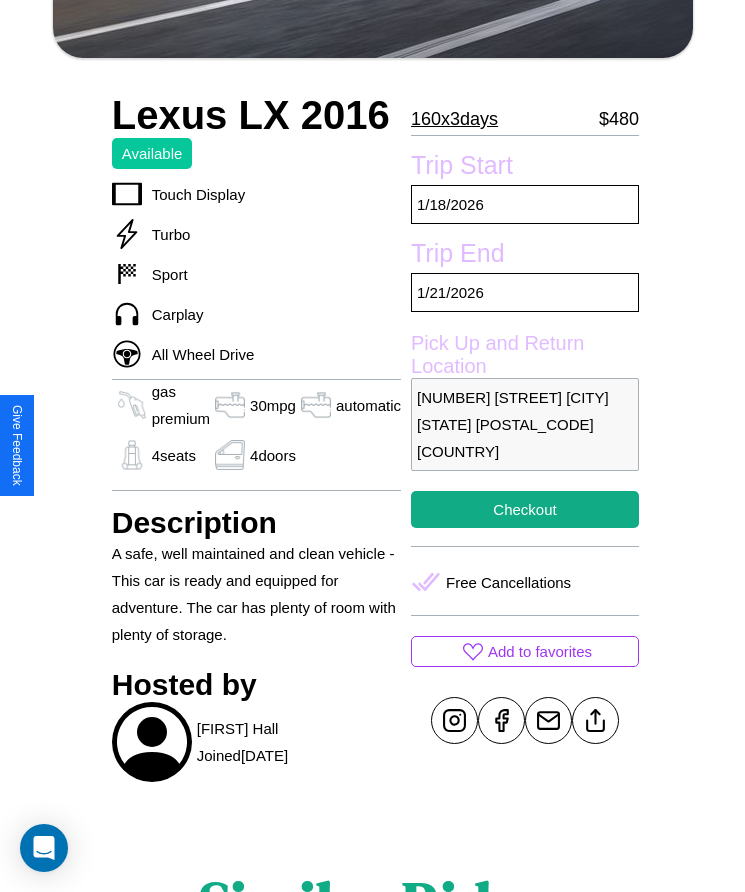 scroll, scrollTop: 540, scrollLeft: 0, axis: vertical 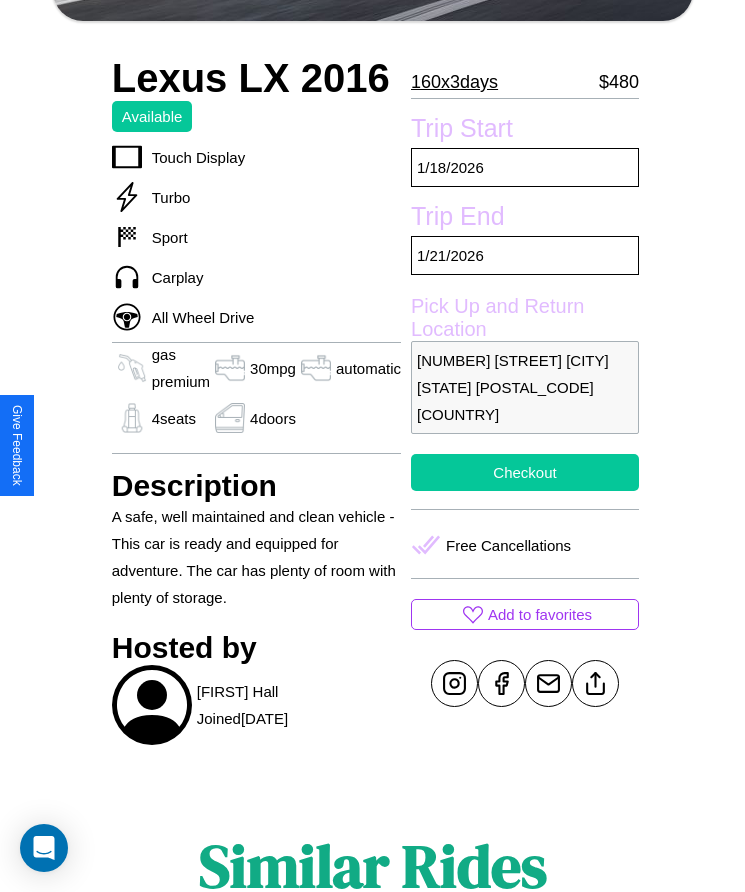 click on "Checkout" at bounding box center [525, 472] 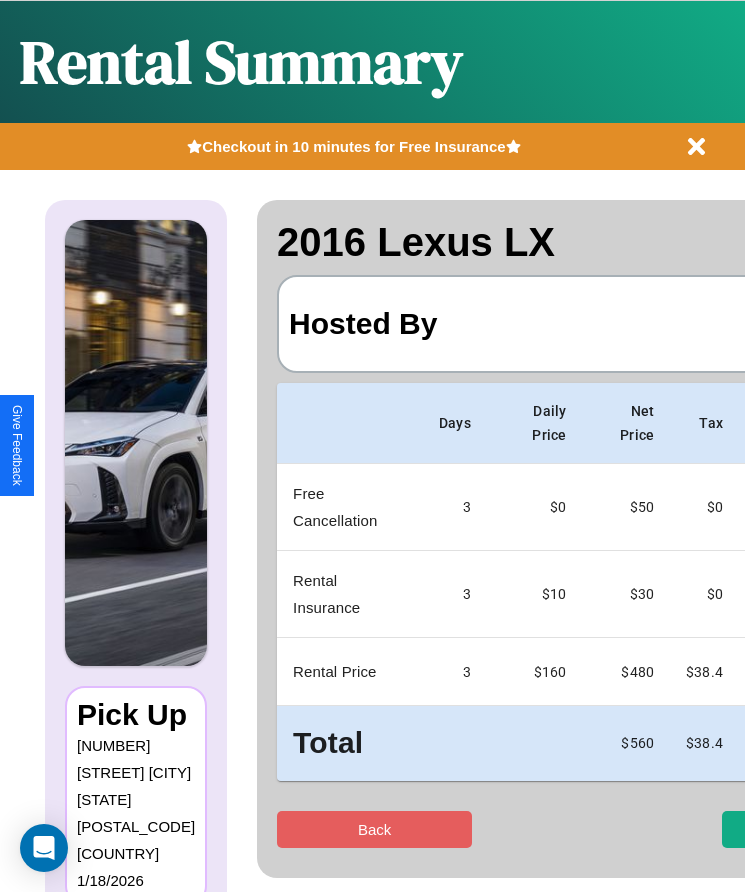 scroll, scrollTop: 0, scrollLeft: 118, axis: horizontal 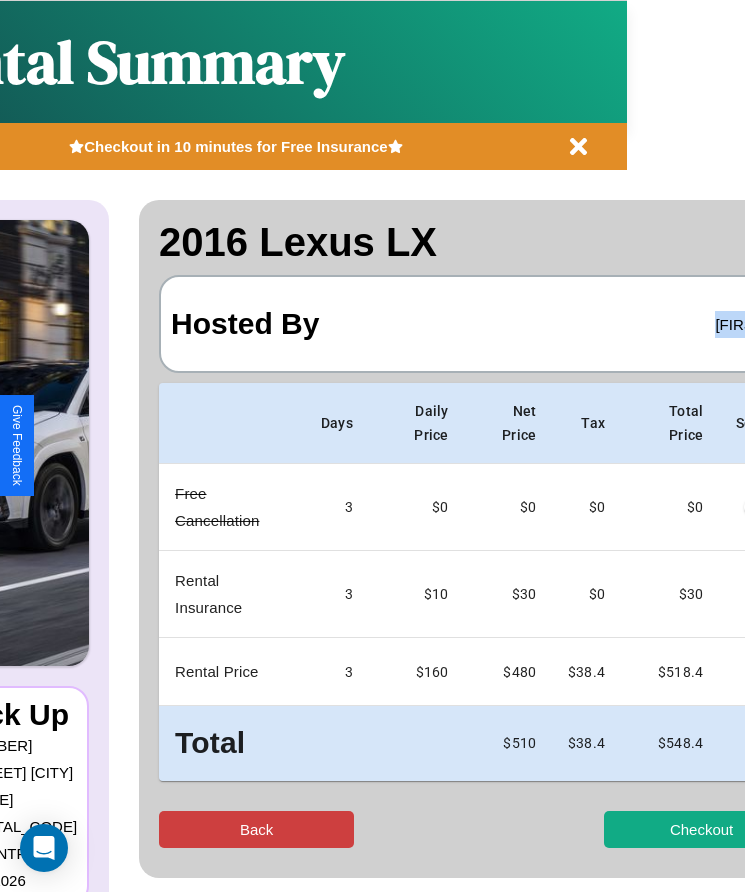 click on "Back" at bounding box center (256, 829) 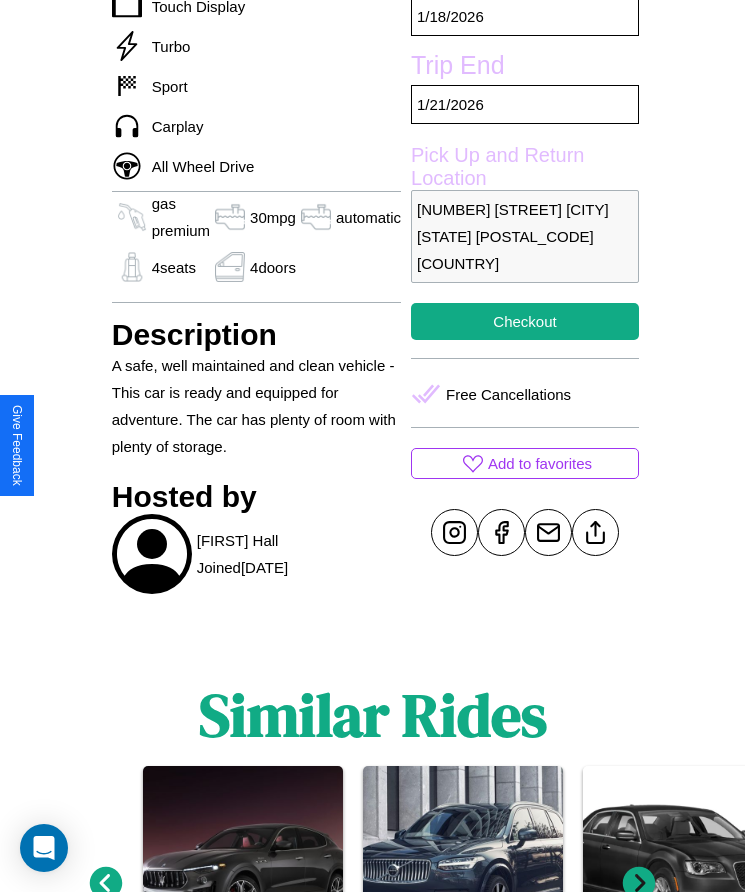 scroll, scrollTop: 751, scrollLeft: 0, axis: vertical 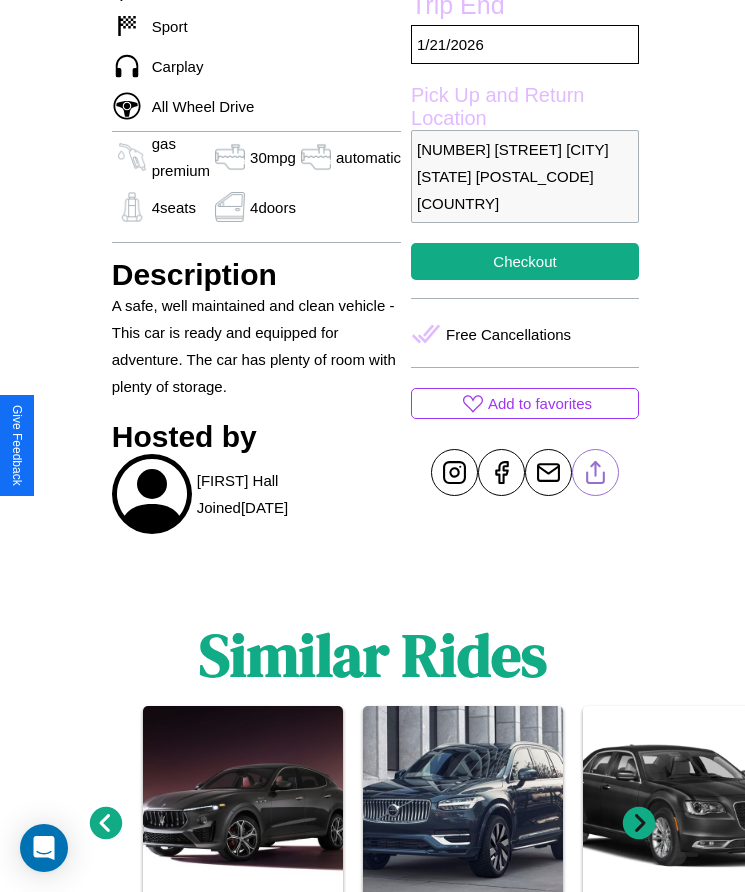 click 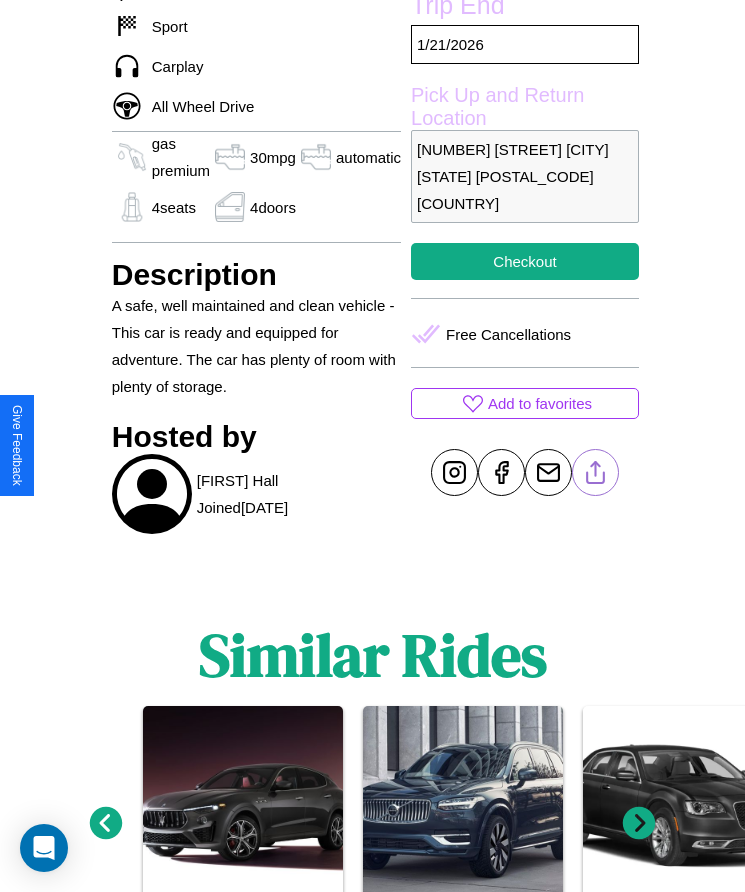 click 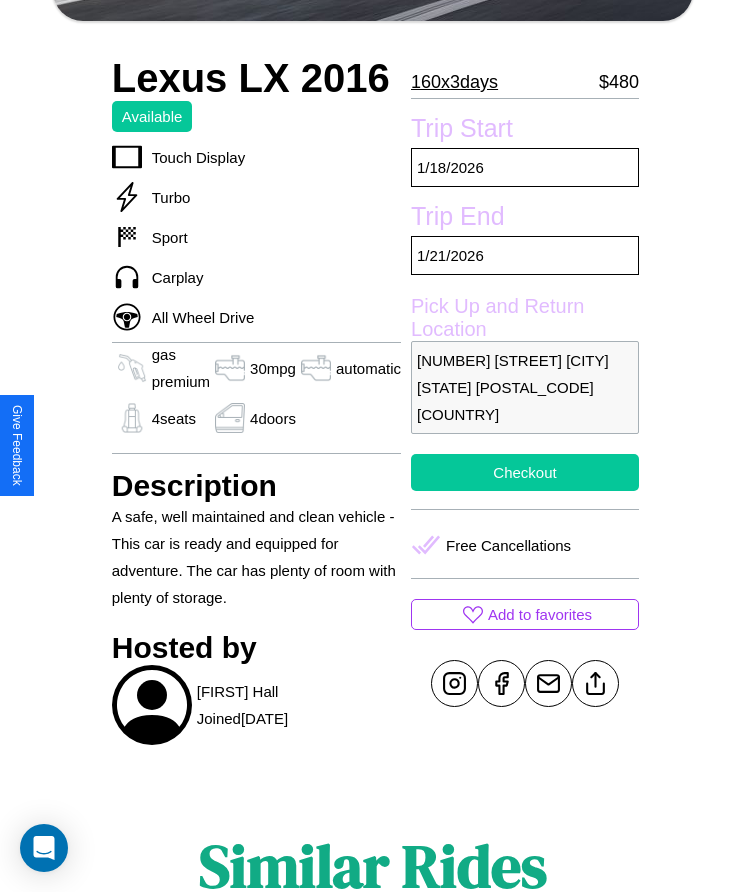 click on "Checkout" at bounding box center [525, 472] 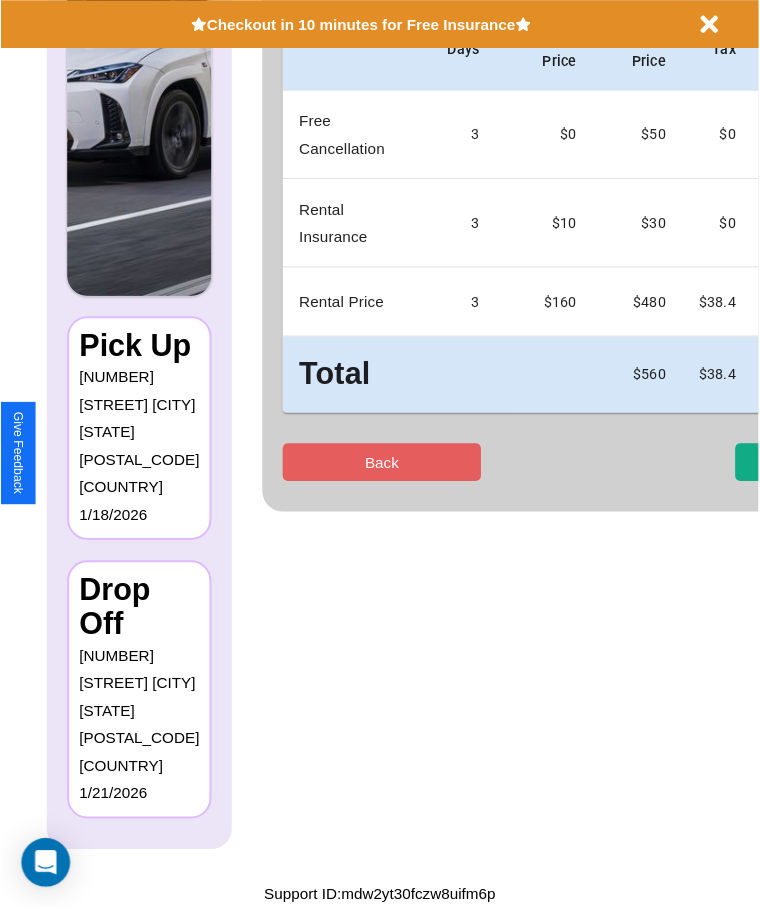 scroll, scrollTop: 0, scrollLeft: 0, axis: both 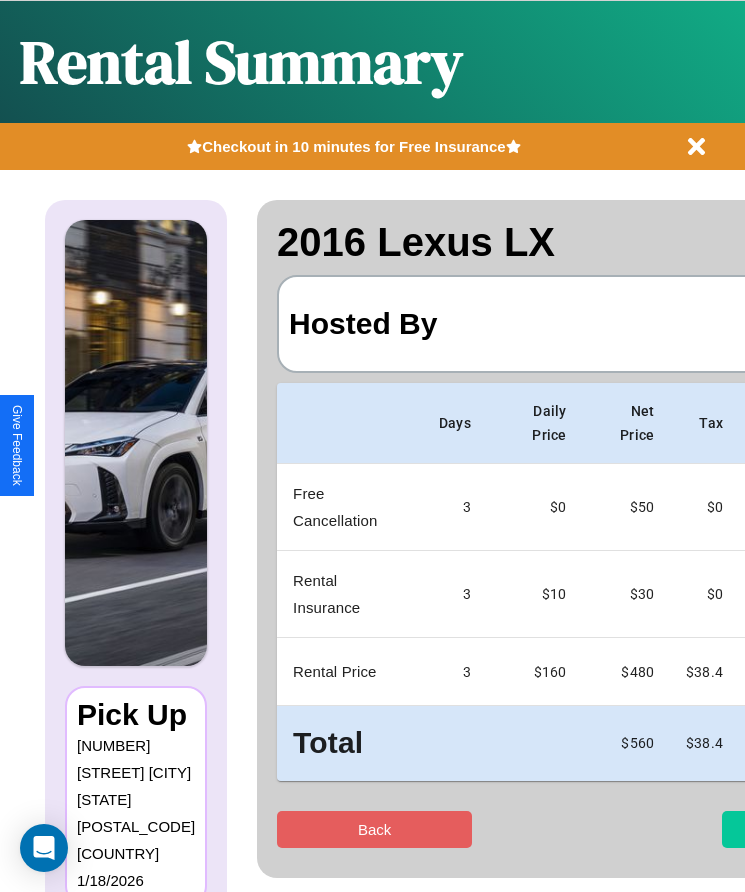 click on "Checkout" at bounding box center (819, 829) 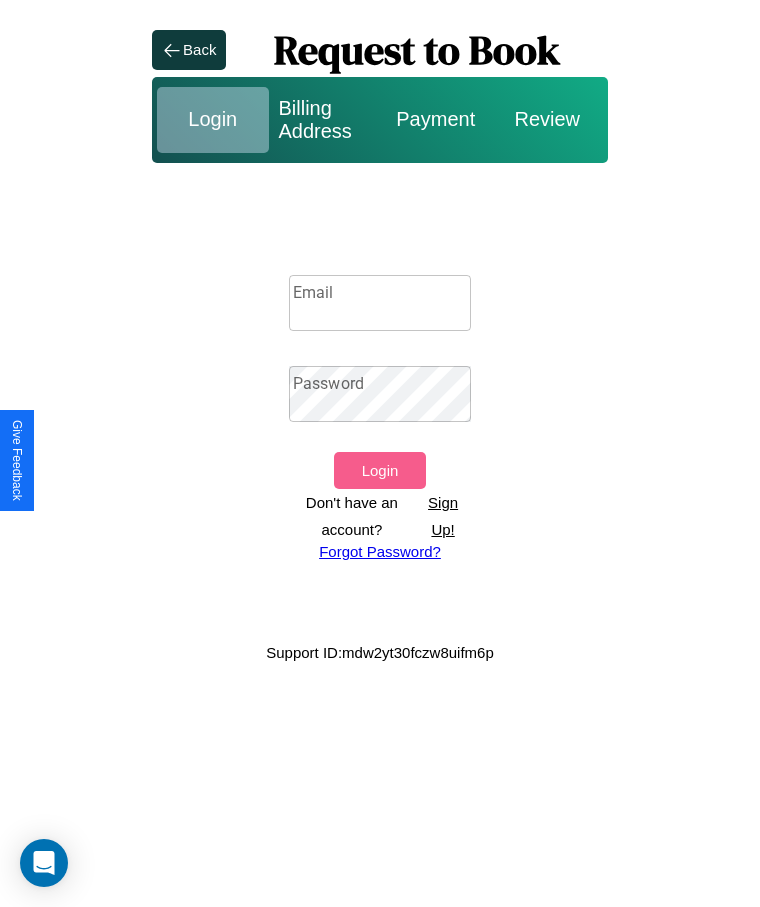 click on "Email" at bounding box center [380, 303] 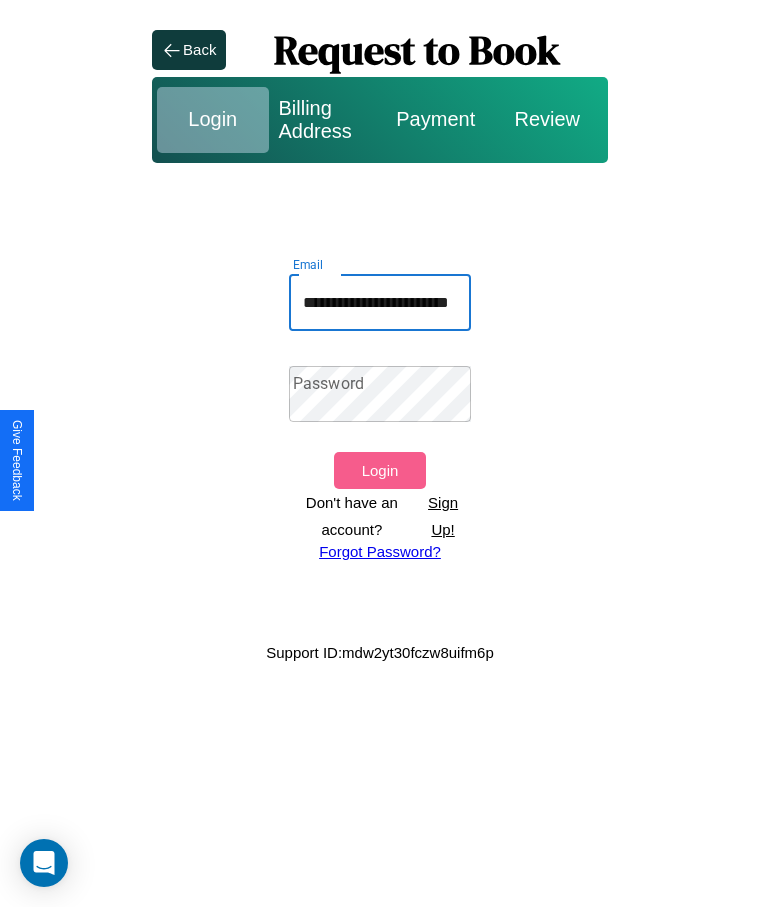 scroll, scrollTop: 0, scrollLeft: 56, axis: horizontal 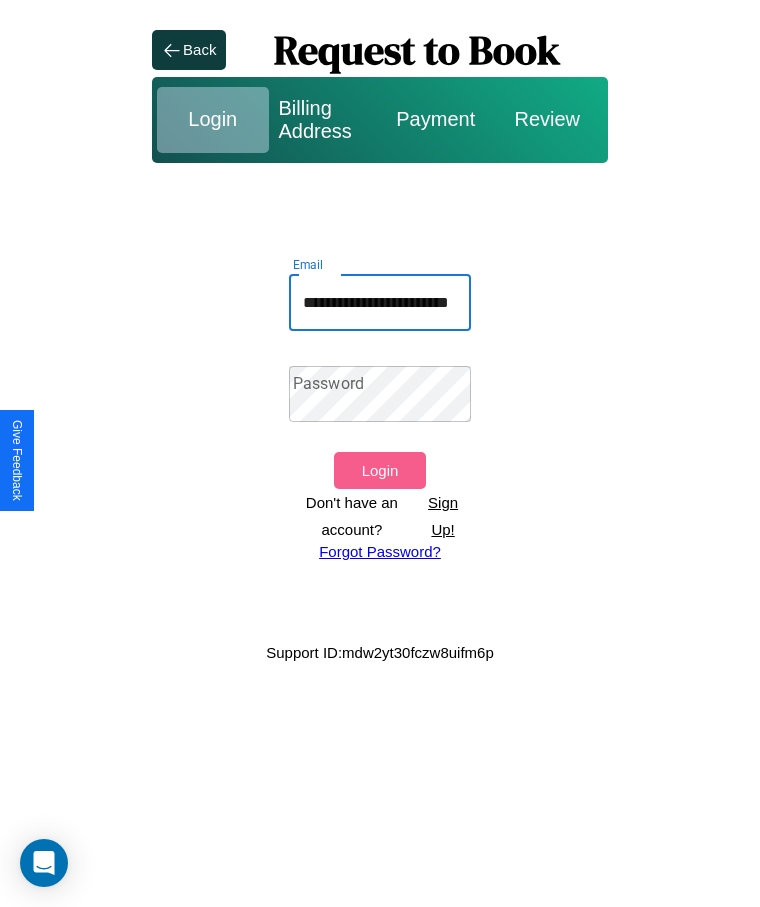 type on "**********" 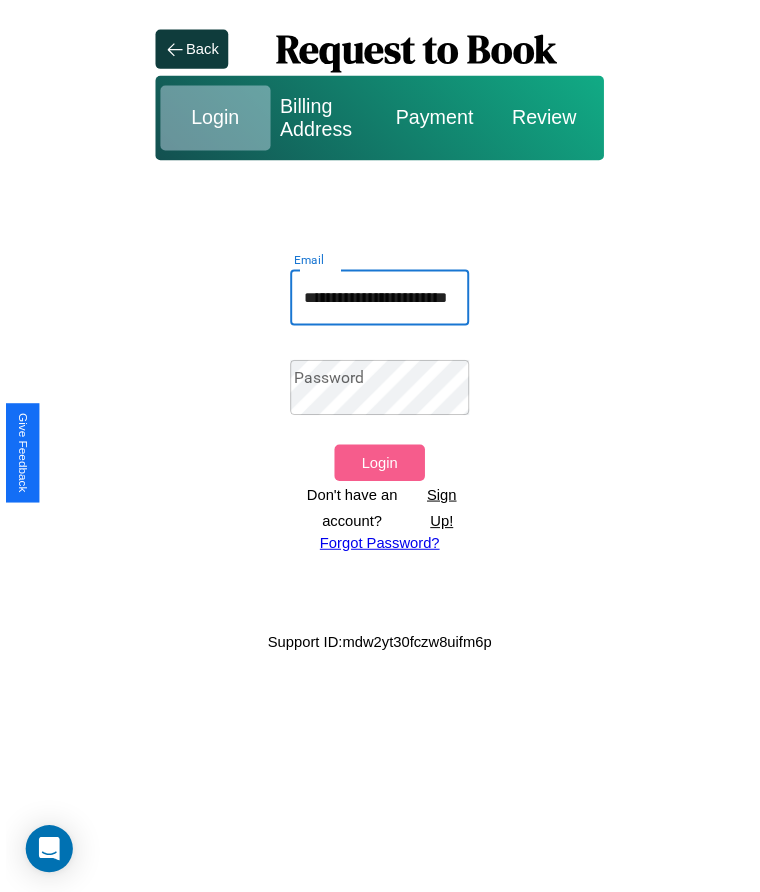 scroll, scrollTop: 0, scrollLeft: 0, axis: both 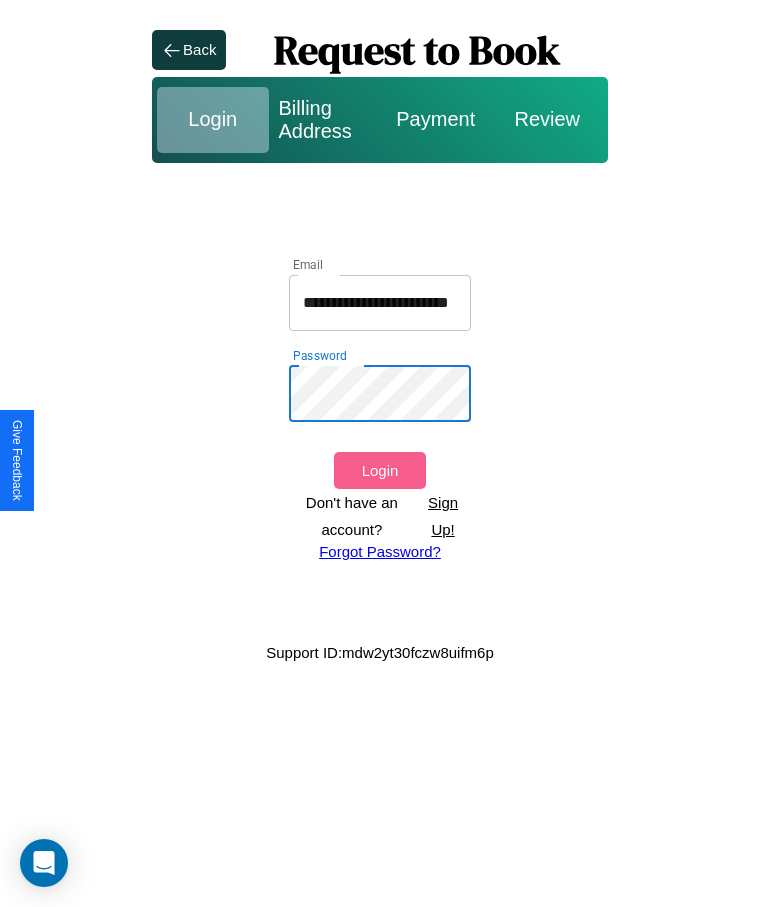 click on "Login" at bounding box center [379, 470] 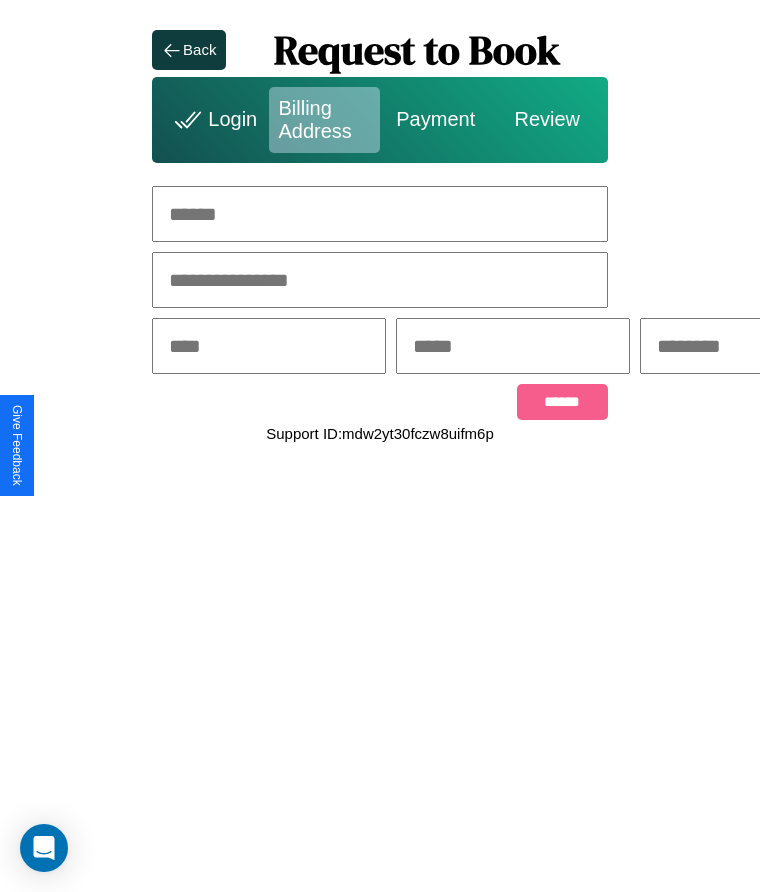 click at bounding box center [380, 214] 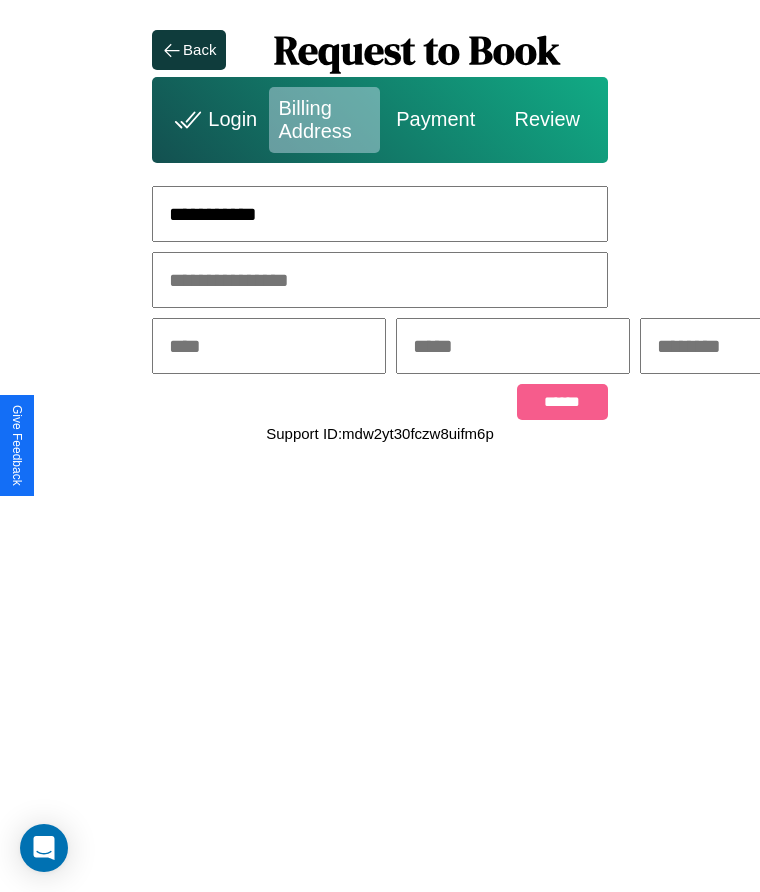 type on "**********" 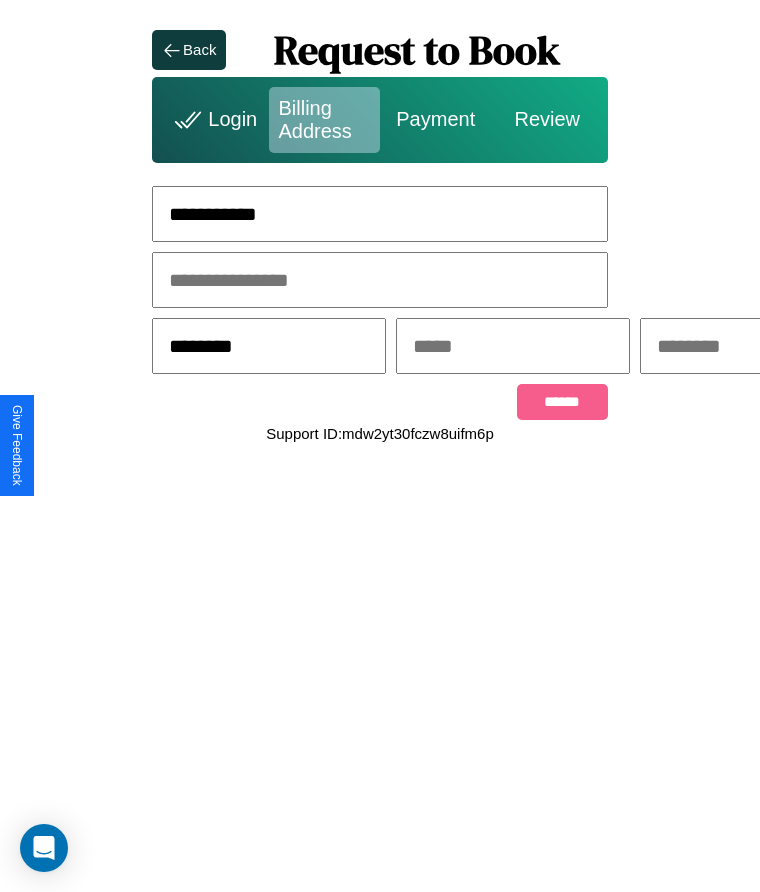 type on "********" 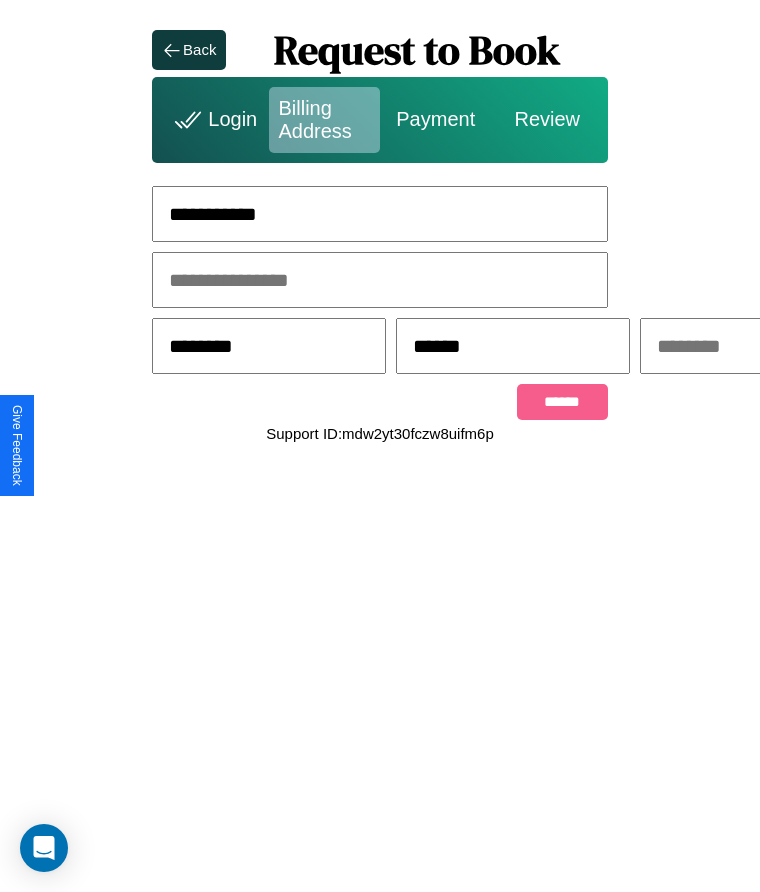 scroll, scrollTop: 0, scrollLeft: 309, axis: horizontal 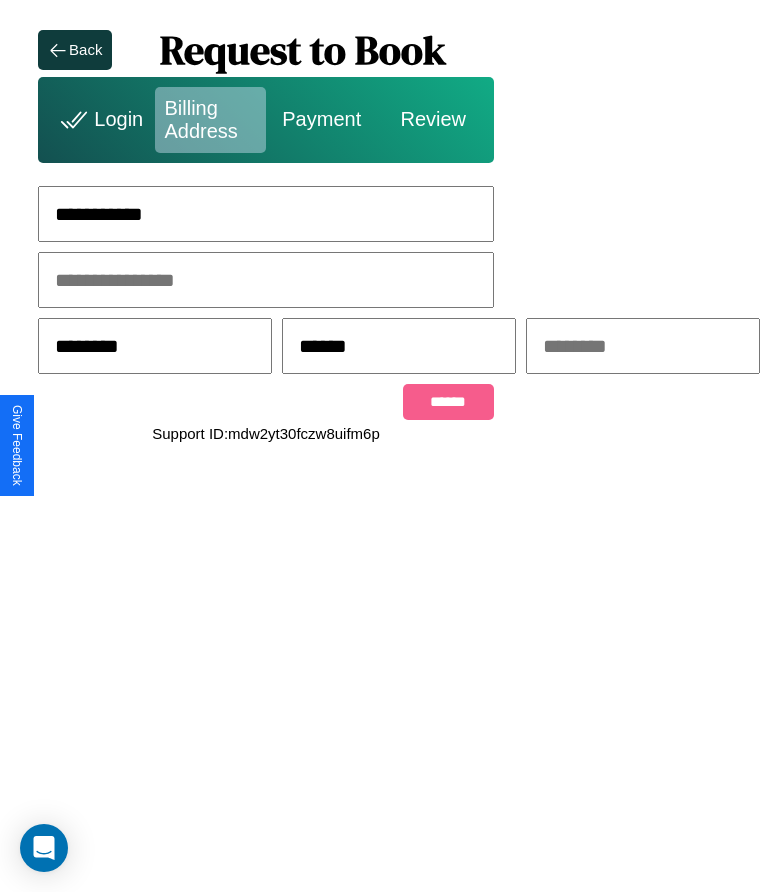 type on "******" 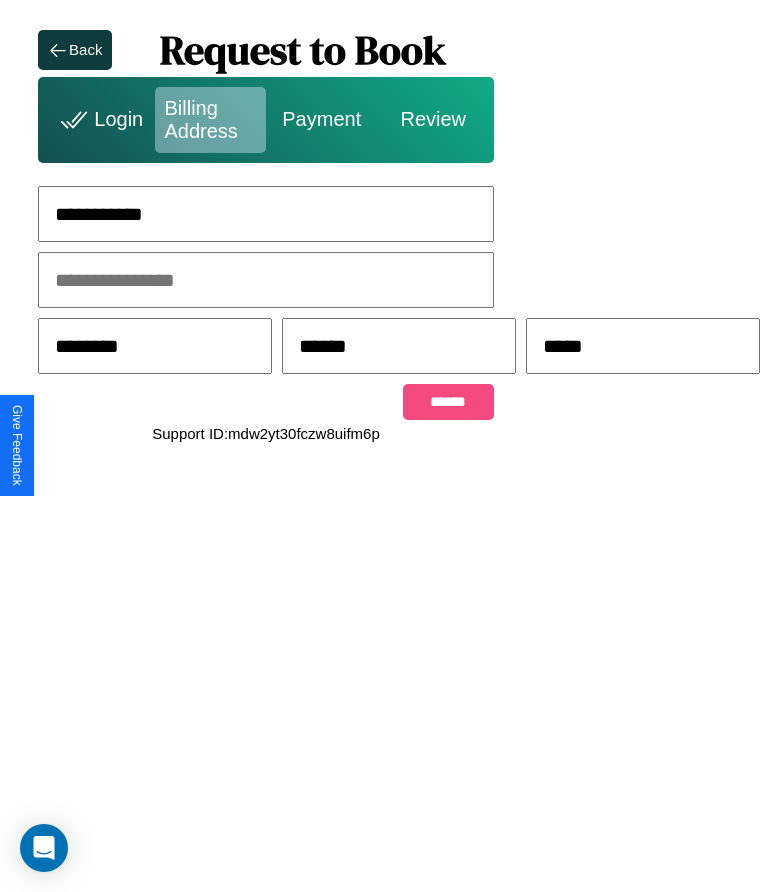 type on "*****" 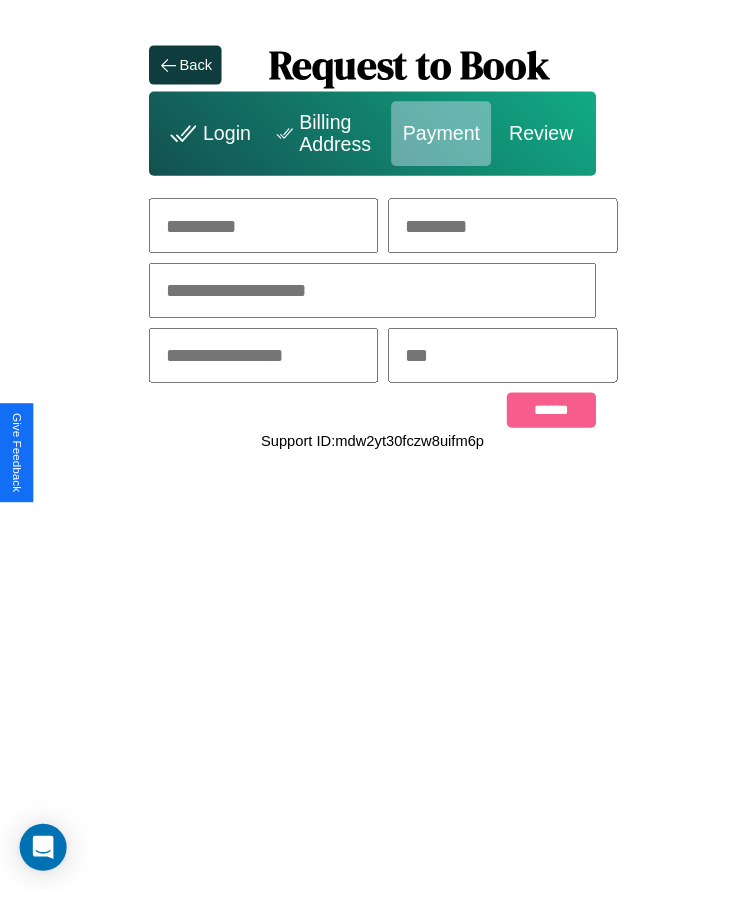 scroll, scrollTop: 0, scrollLeft: 0, axis: both 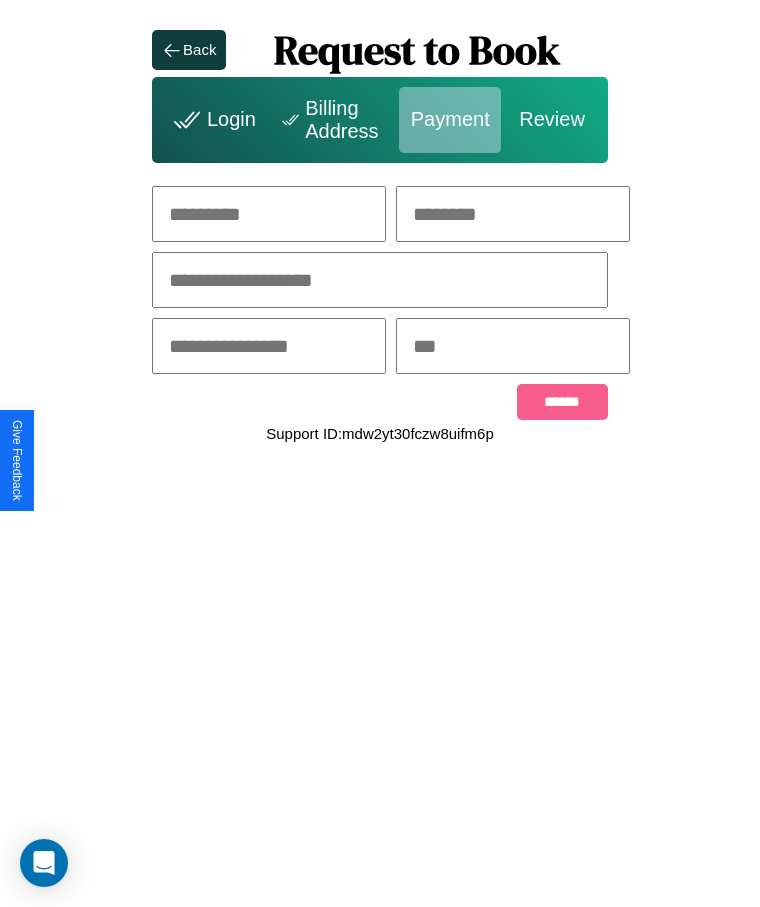 click at bounding box center [269, 214] 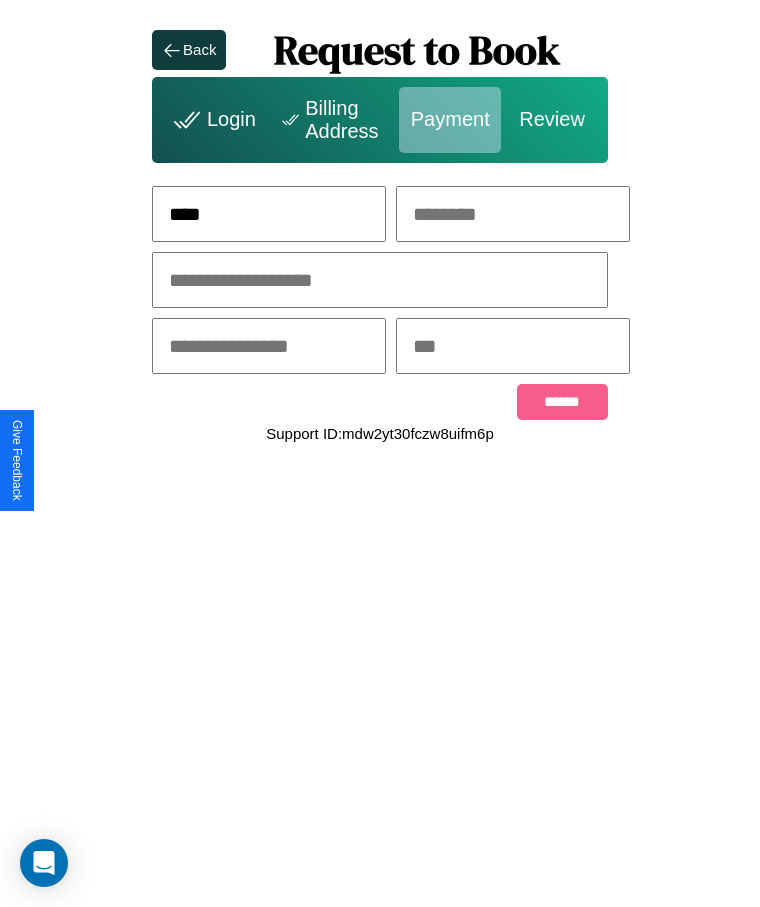 type on "****" 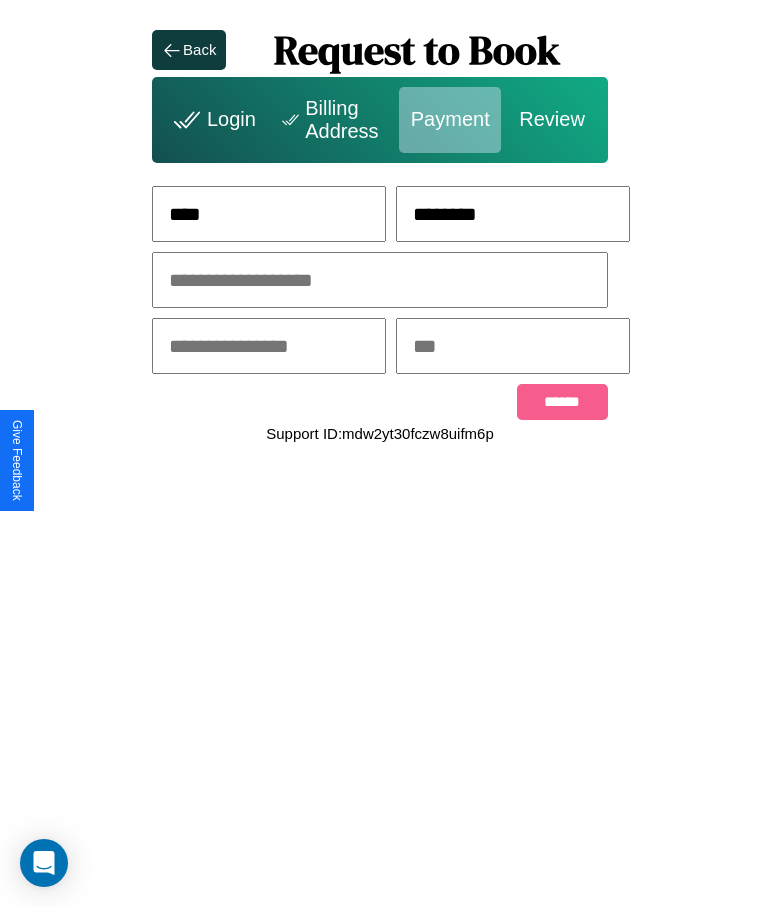 type on "********" 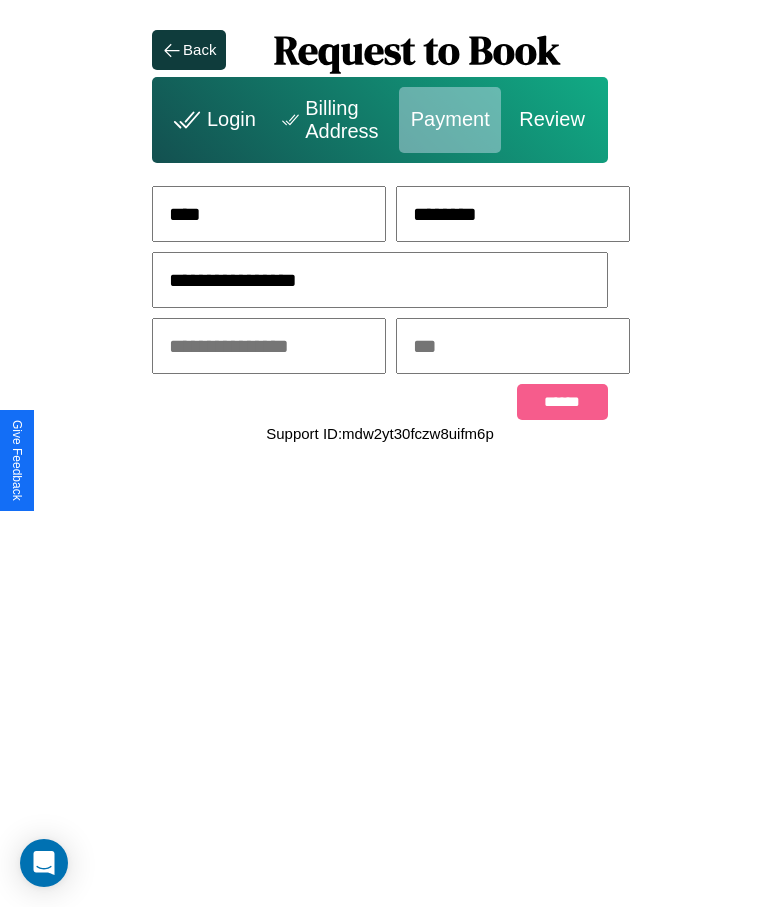 type on "**********" 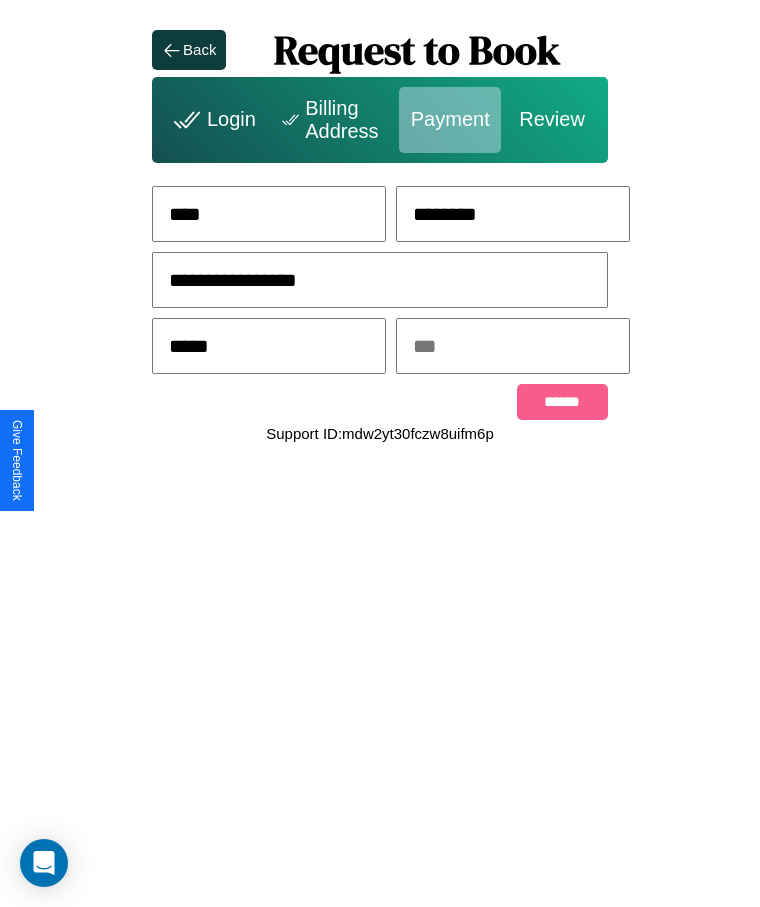 type on "*****" 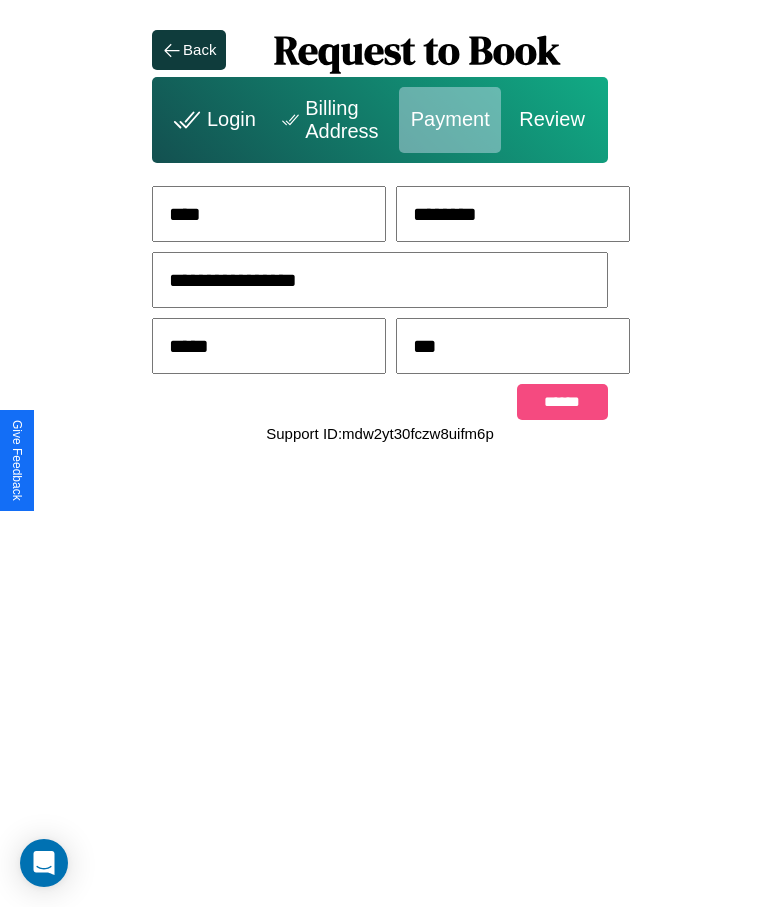 type on "***" 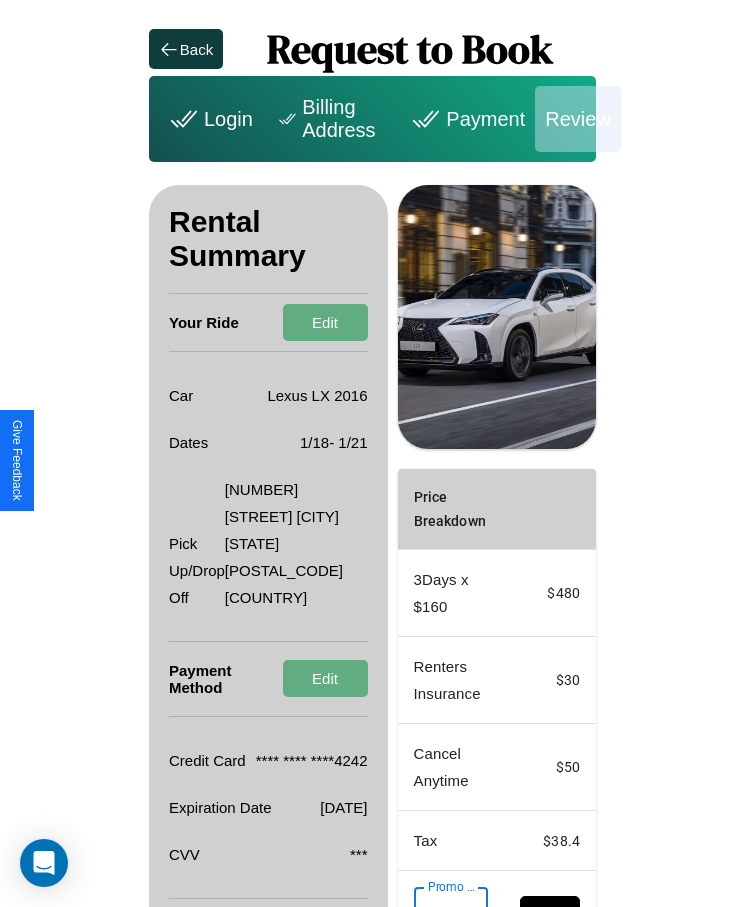 click on "Promo Code" at bounding box center [440, 915] 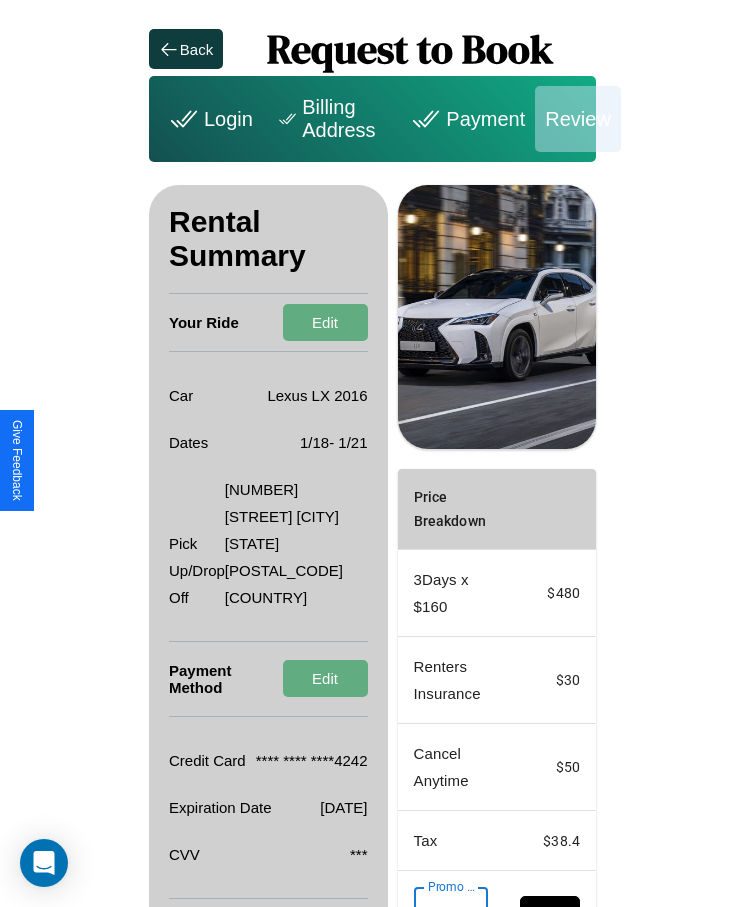 scroll, scrollTop: 0, scrollLeft: 93, axis: horizontal 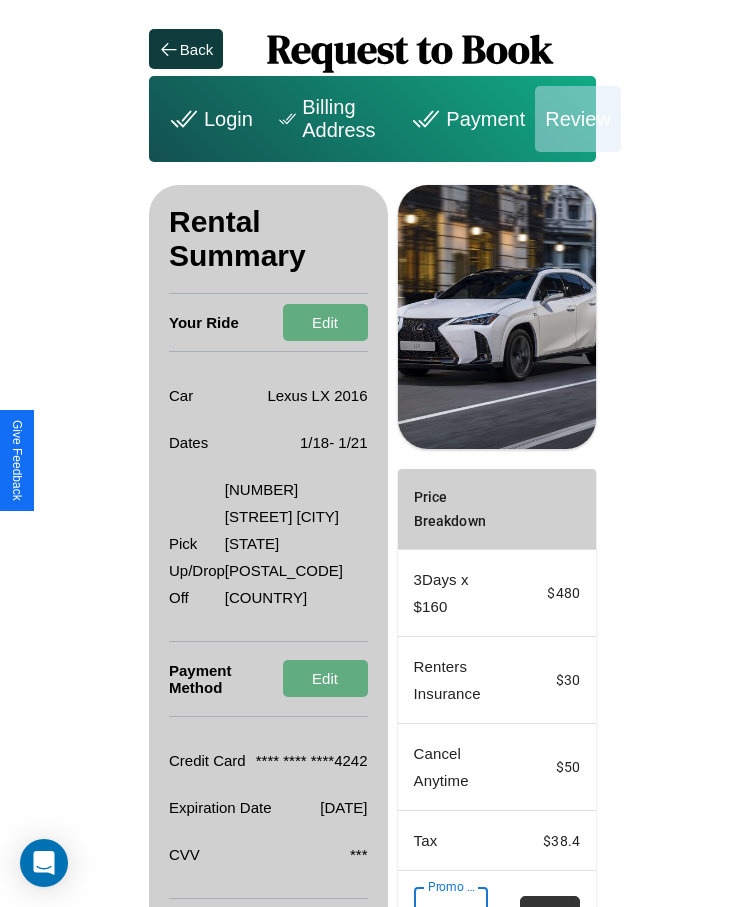 type on "**********" 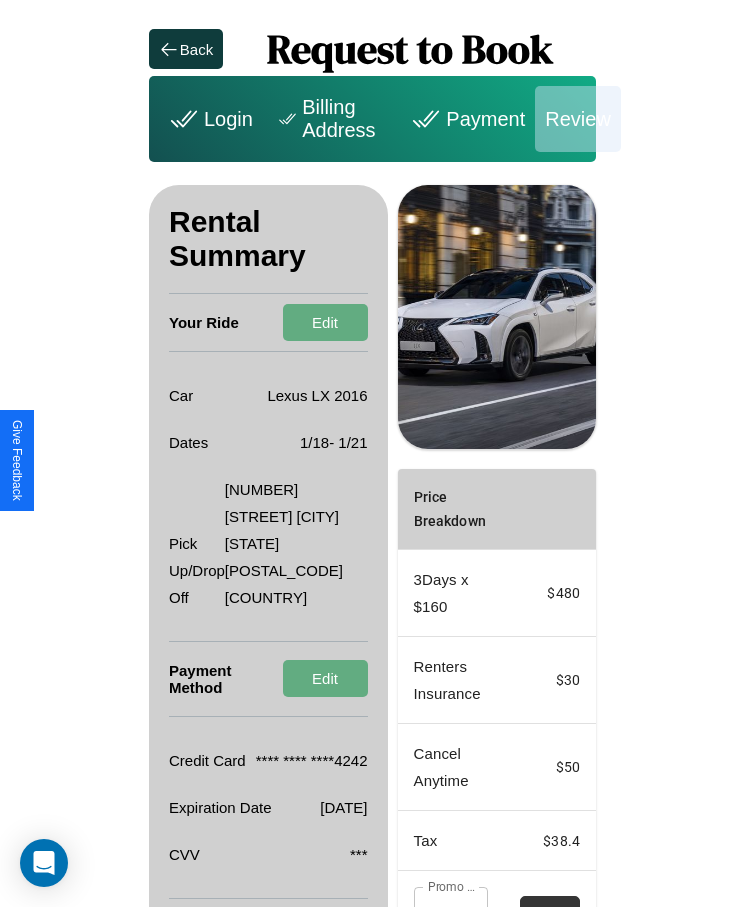 click on "Apply" at bounding box center [550, 915] 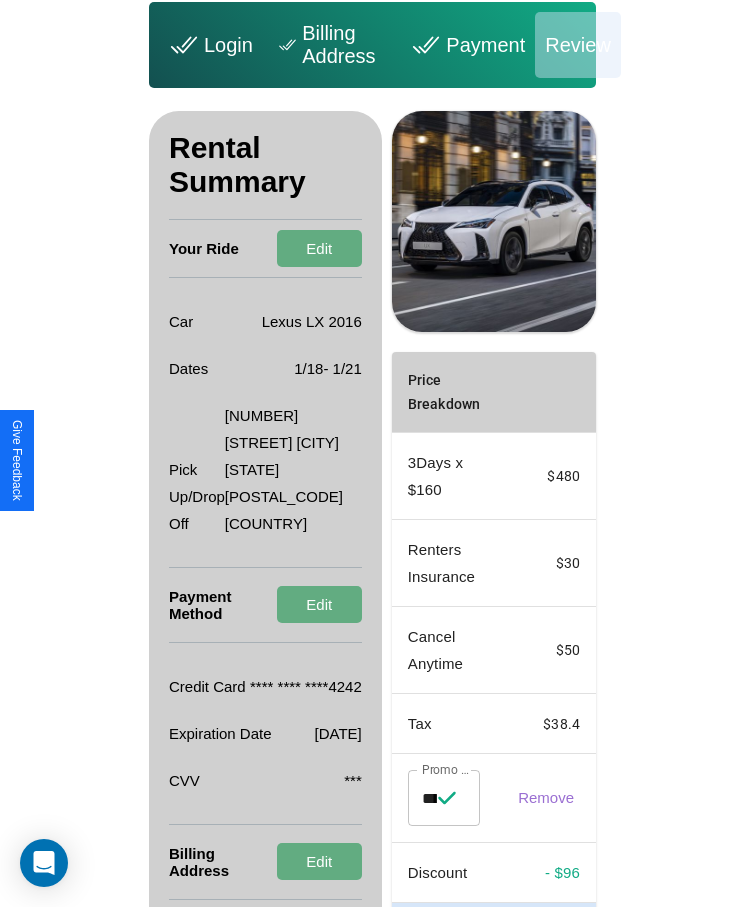 scroll, scrollTop: 181, scrollLeft: 0, axis: vertical 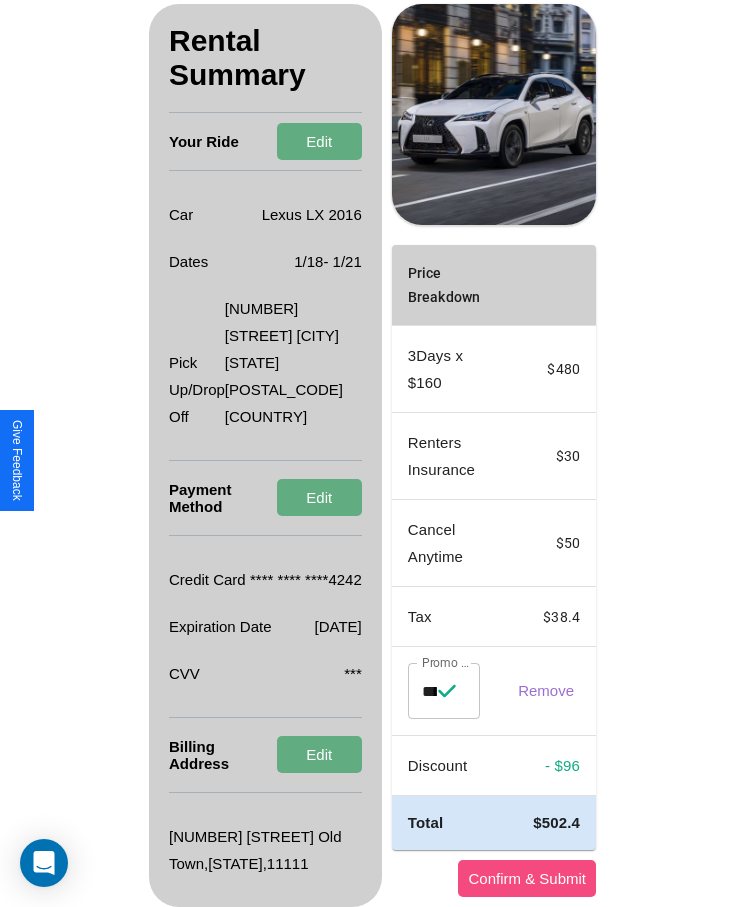 click on "Confirm & Submit" at bounding box center (527, 878) 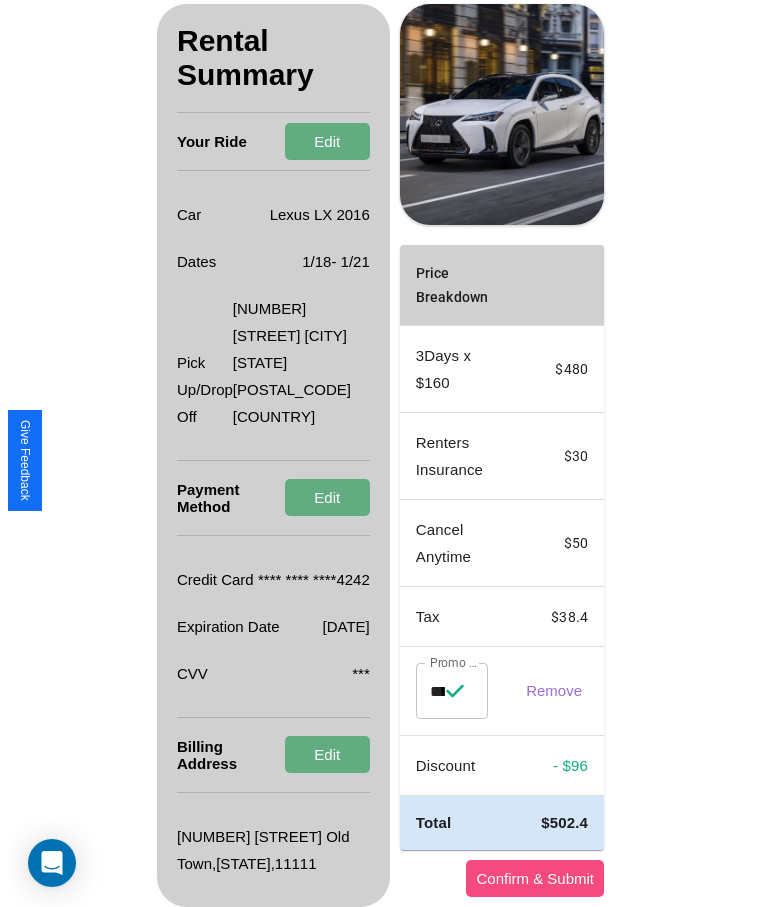 scroll, scrollTop: 0, scrollLeft: 0, axis: both 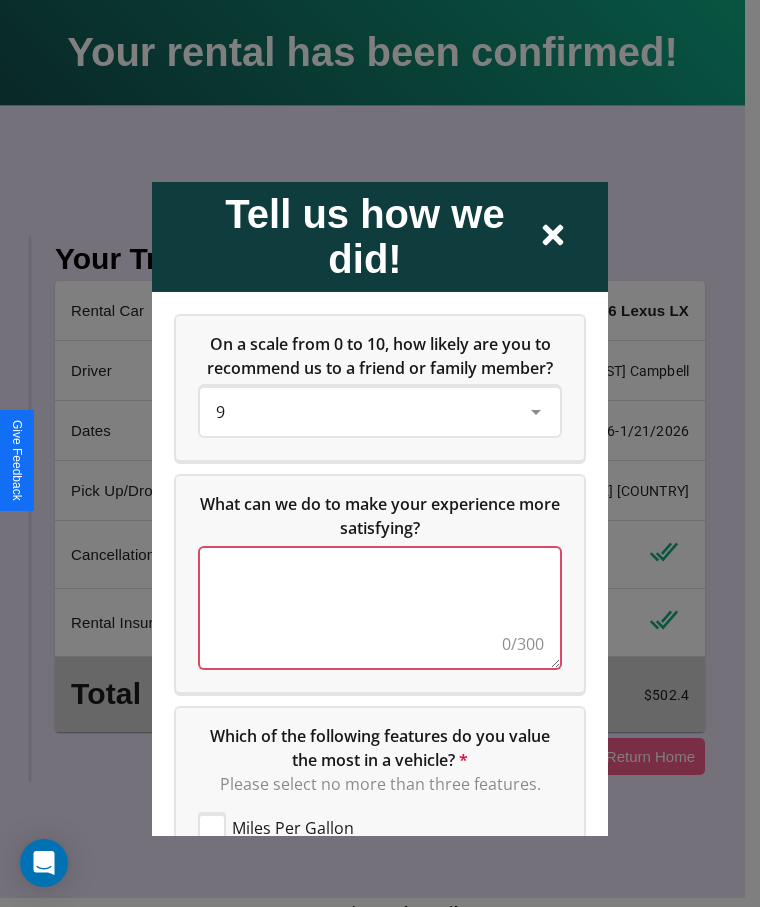 click at bounding box center (380, 607) 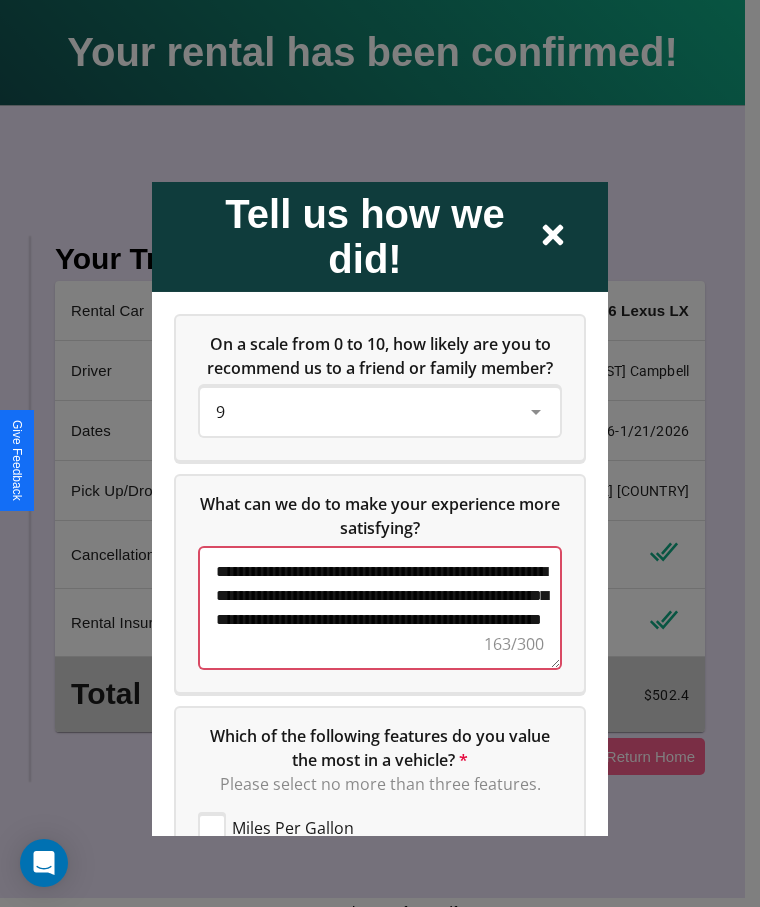 scroll, scrollTop: 12, scrollLeft: 0, axis: vertical 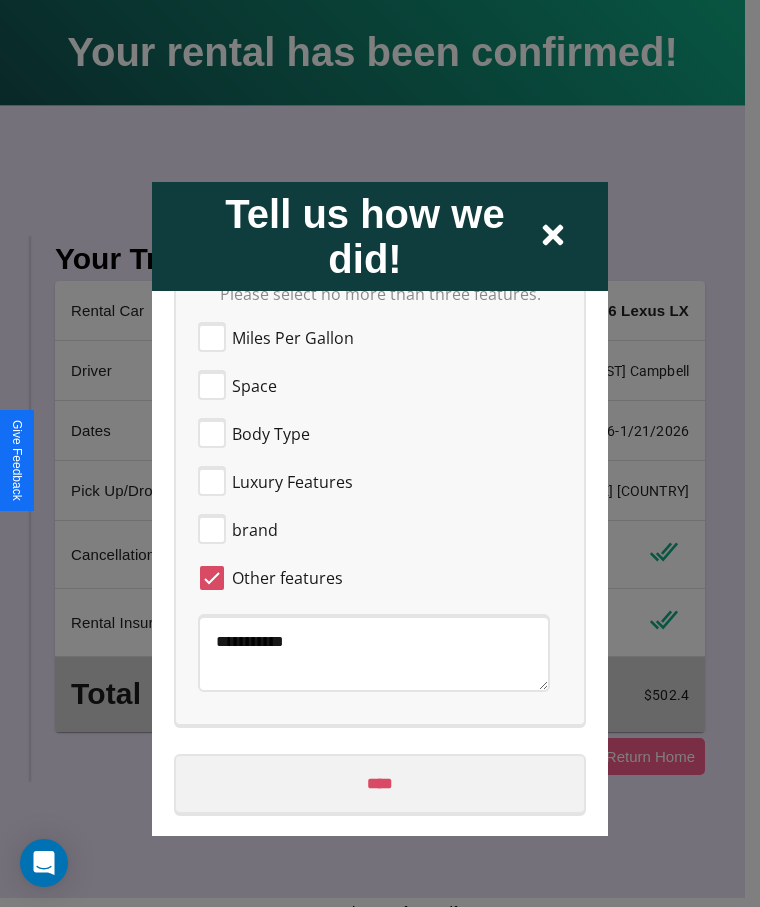 type on "**********" 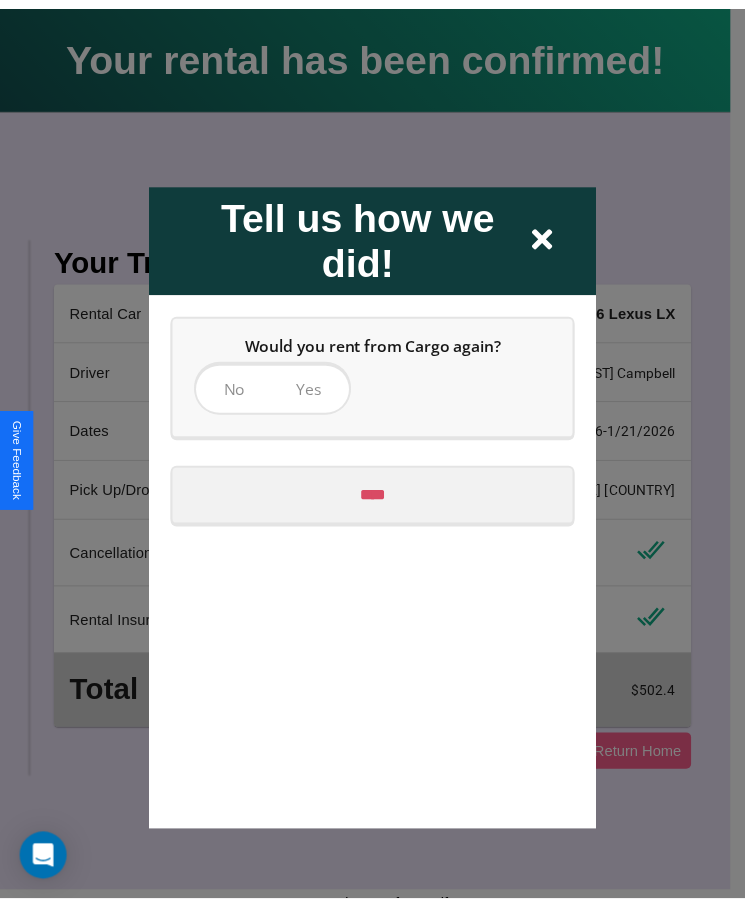scroll, scrollTop: 0, scrollLeft: 0, axis: both 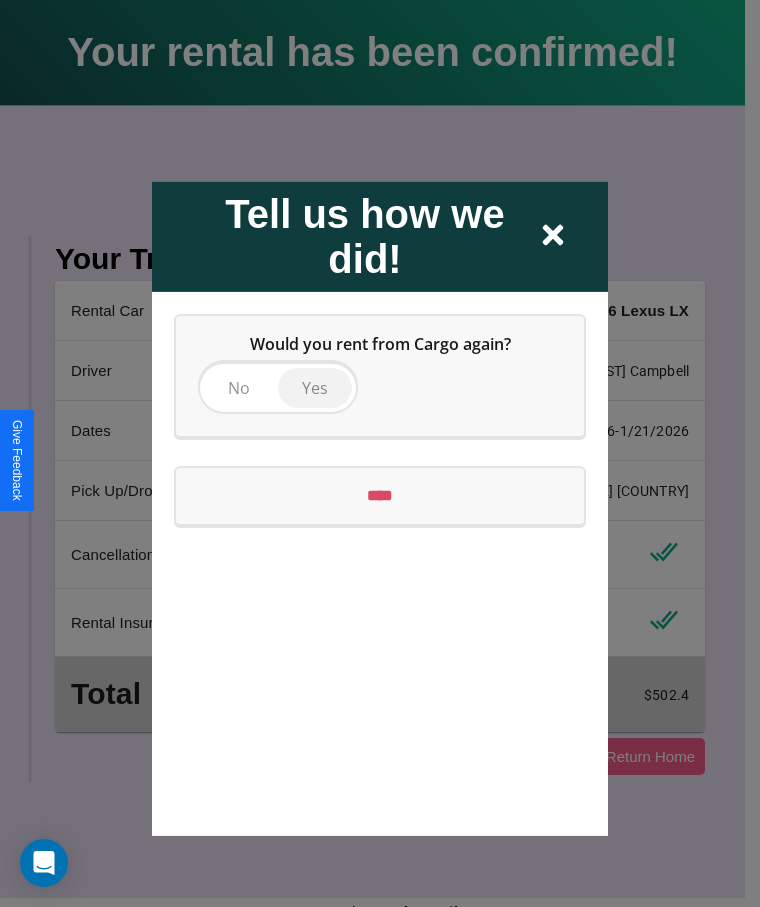 click on "Yes" at bounding box center (315, 387) 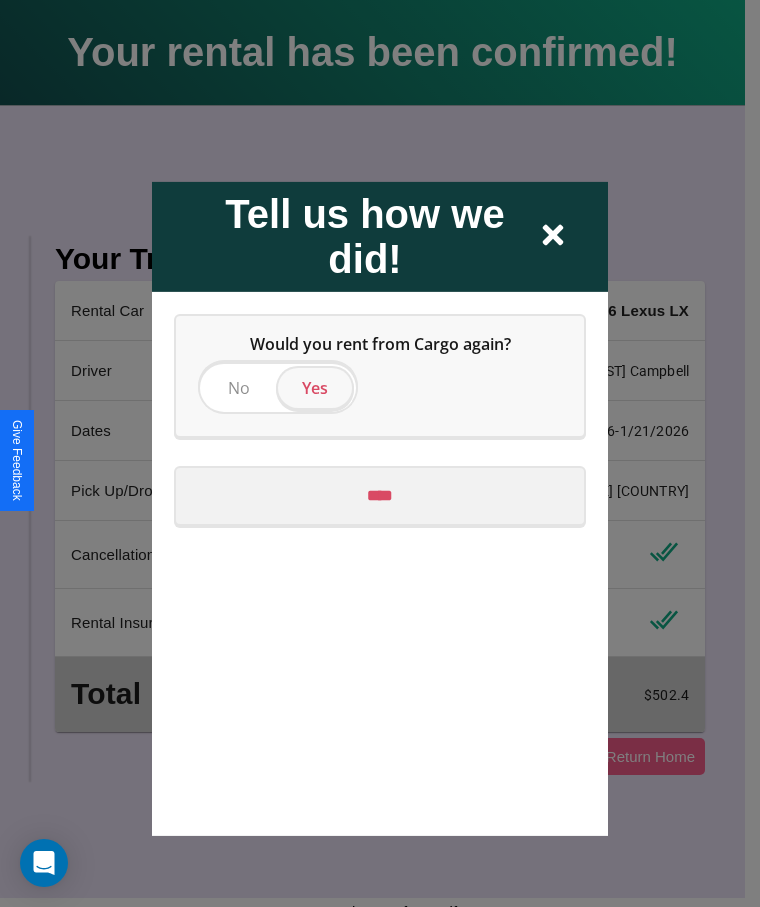 click on "****" at bounding box center (380, 495) 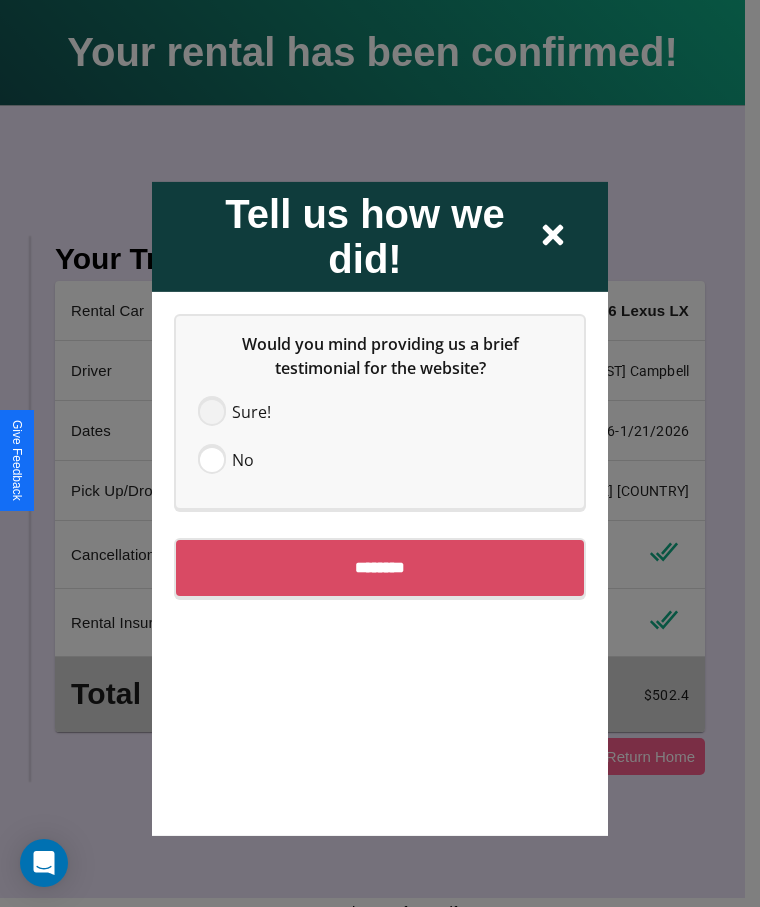click at bounding box center [212, 411] 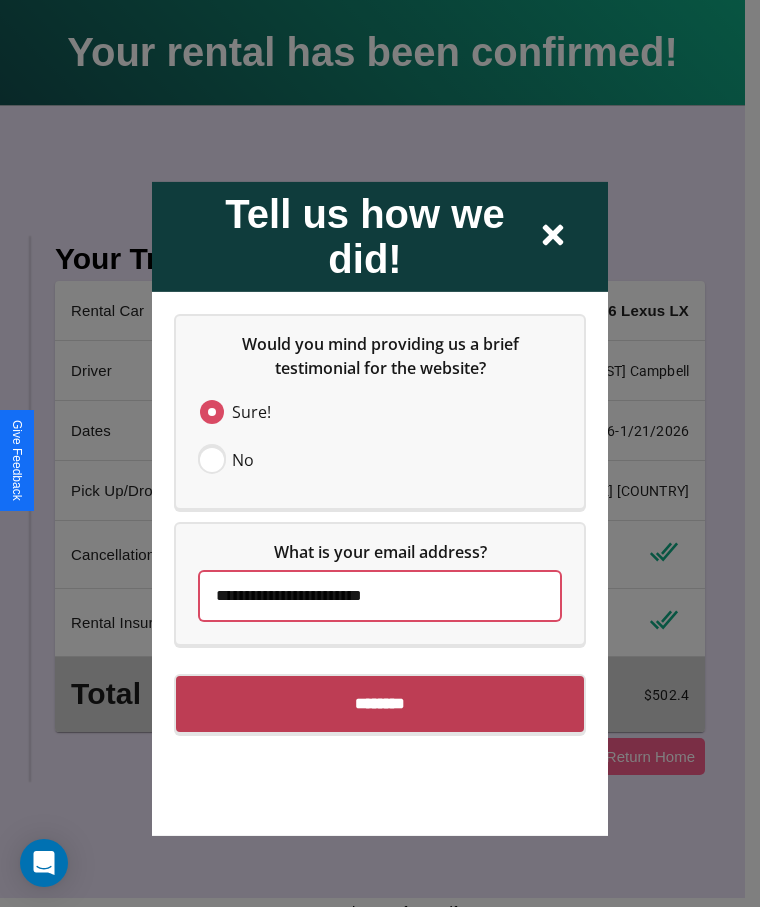 type on "**********" 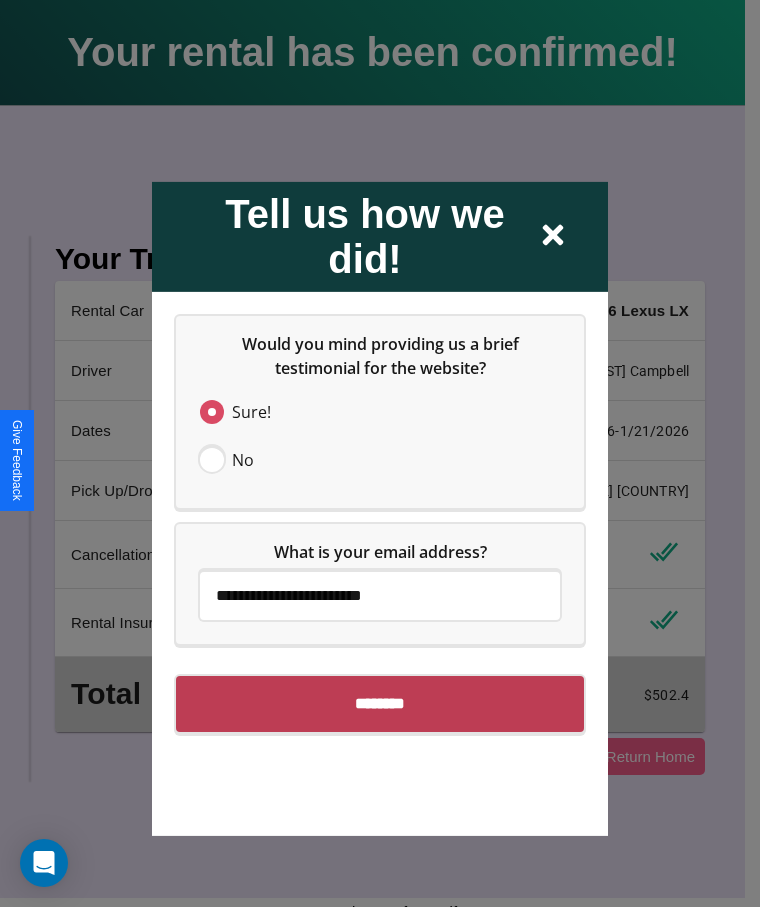 click on "********" at bounding box center (380, 703) 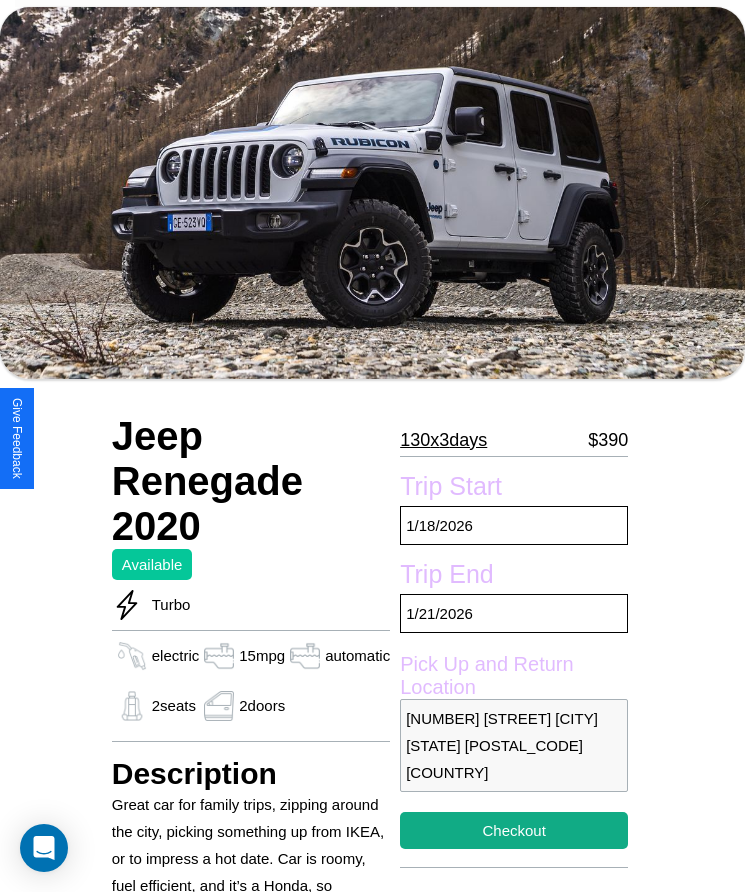 scroll, scrollTop: 799, scrollLeft: 0, axis: vertical 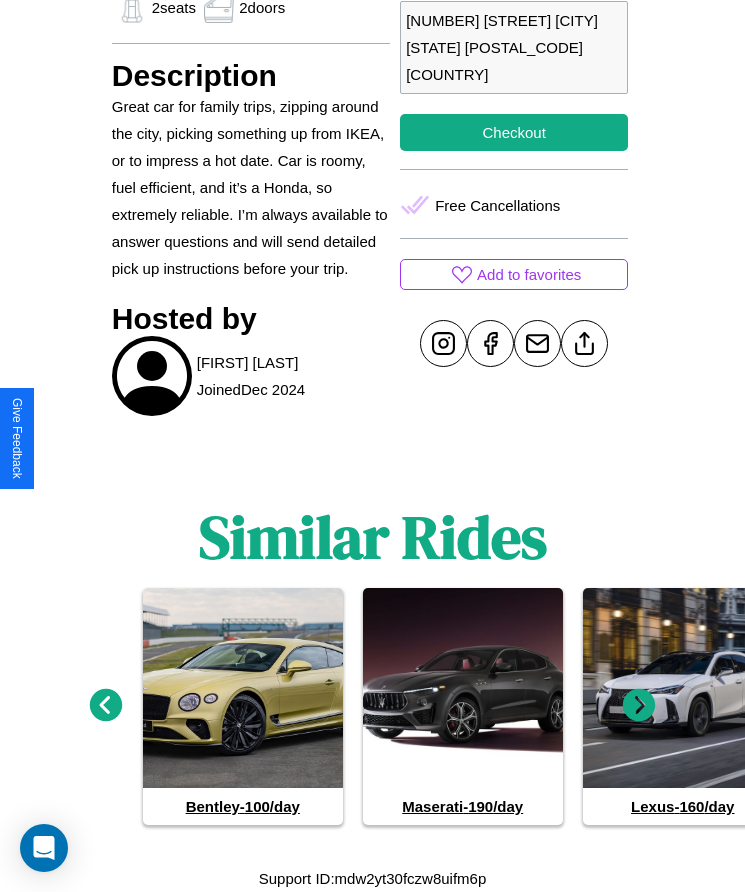 click 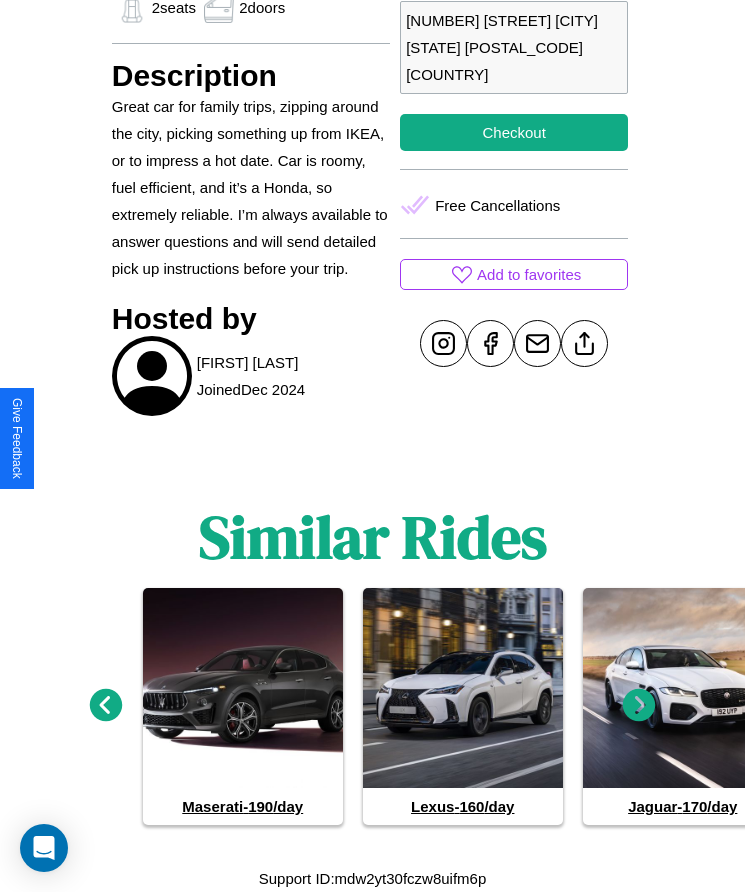 click 